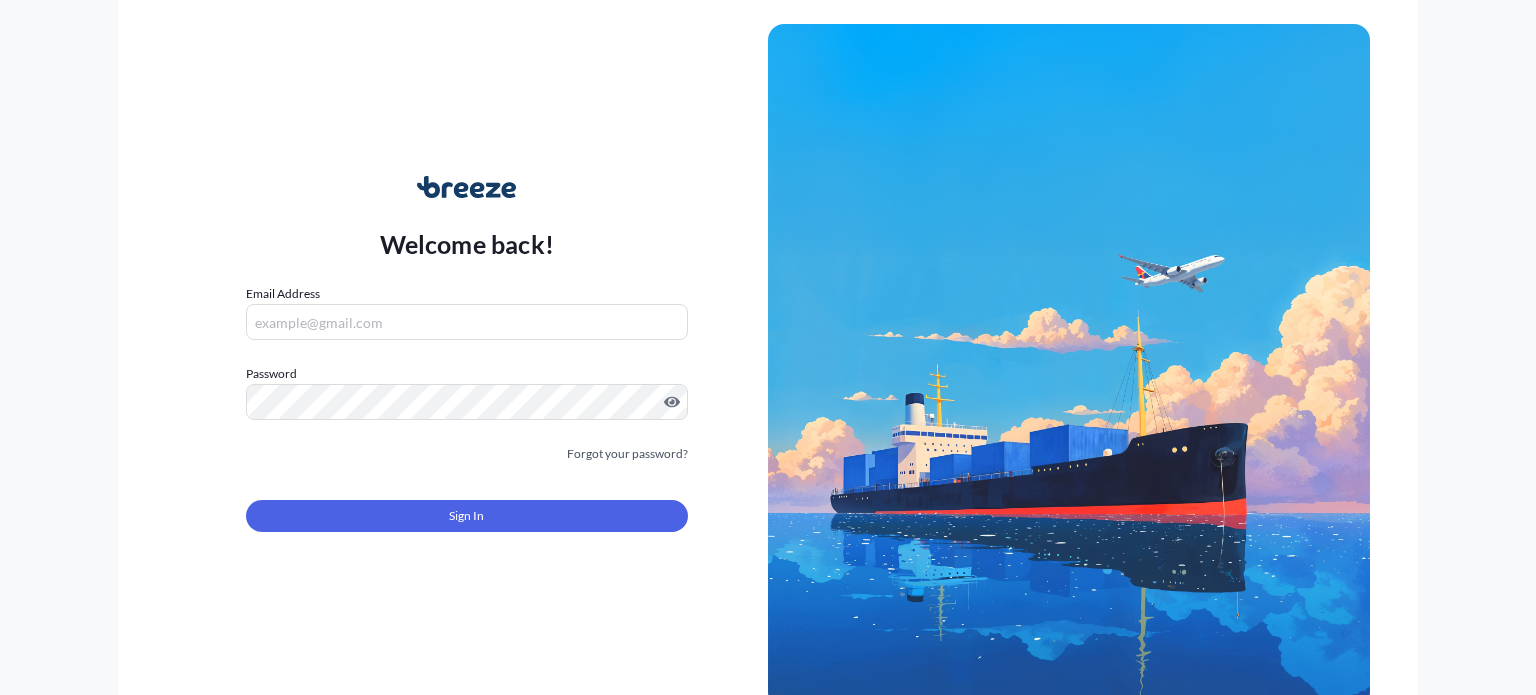scroll, scrollTop: 0, scrollLeft: 0, axis: both 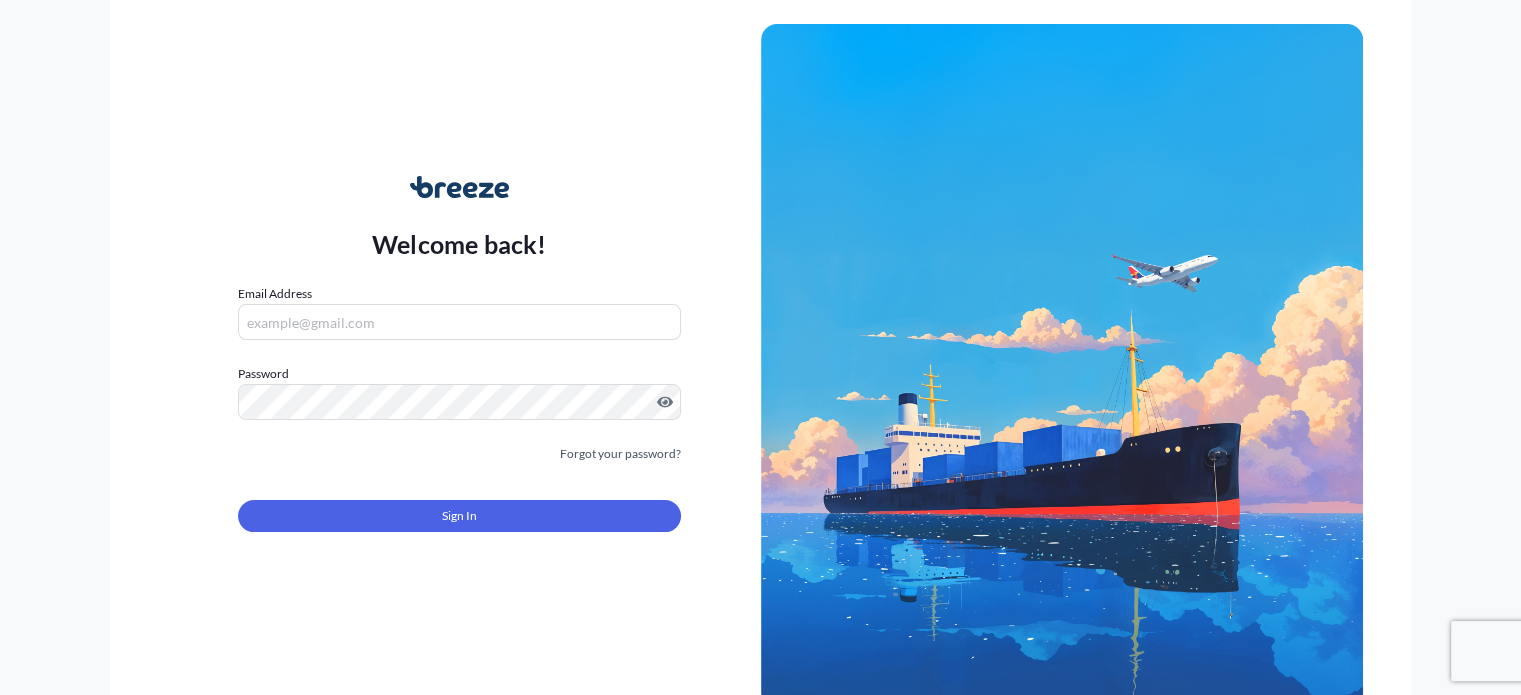 type on "[EMAIL]" 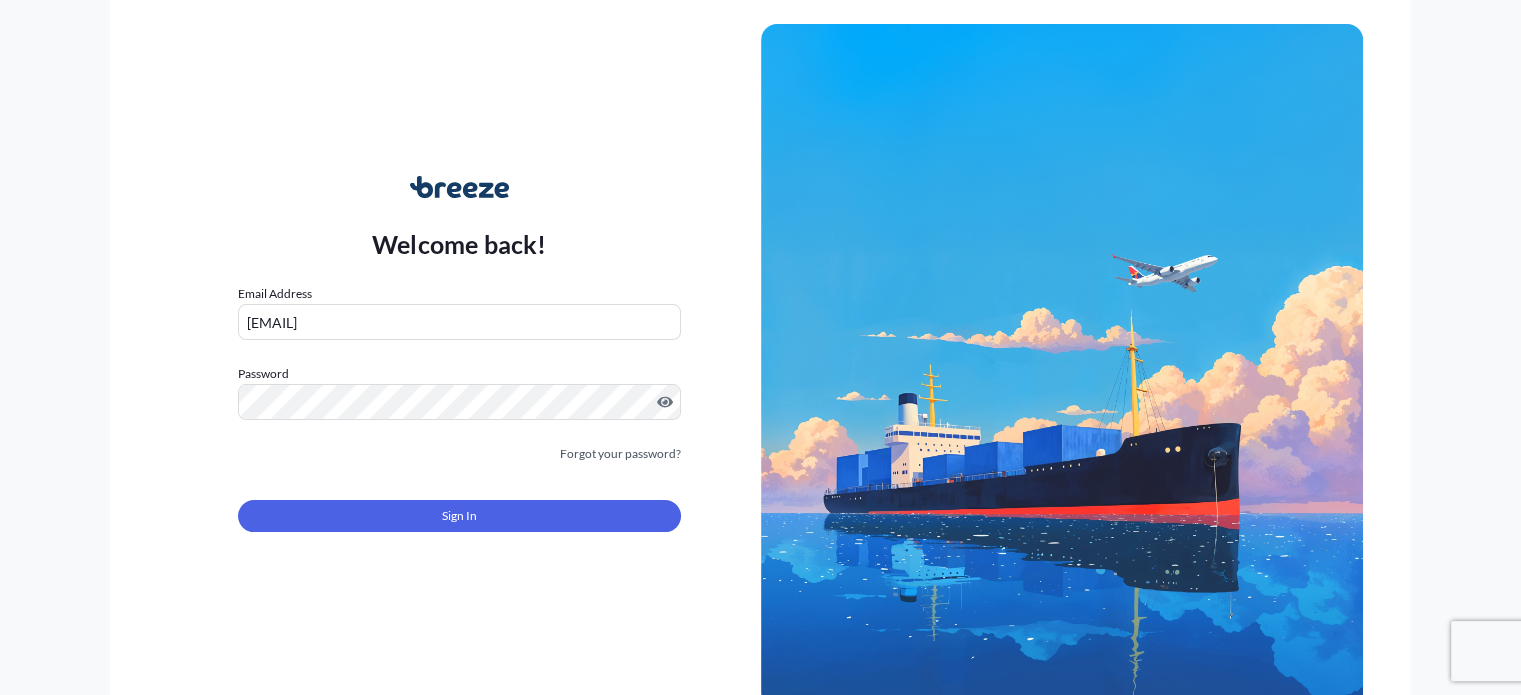 click on "Sign In" at bounding box center [459, 516] 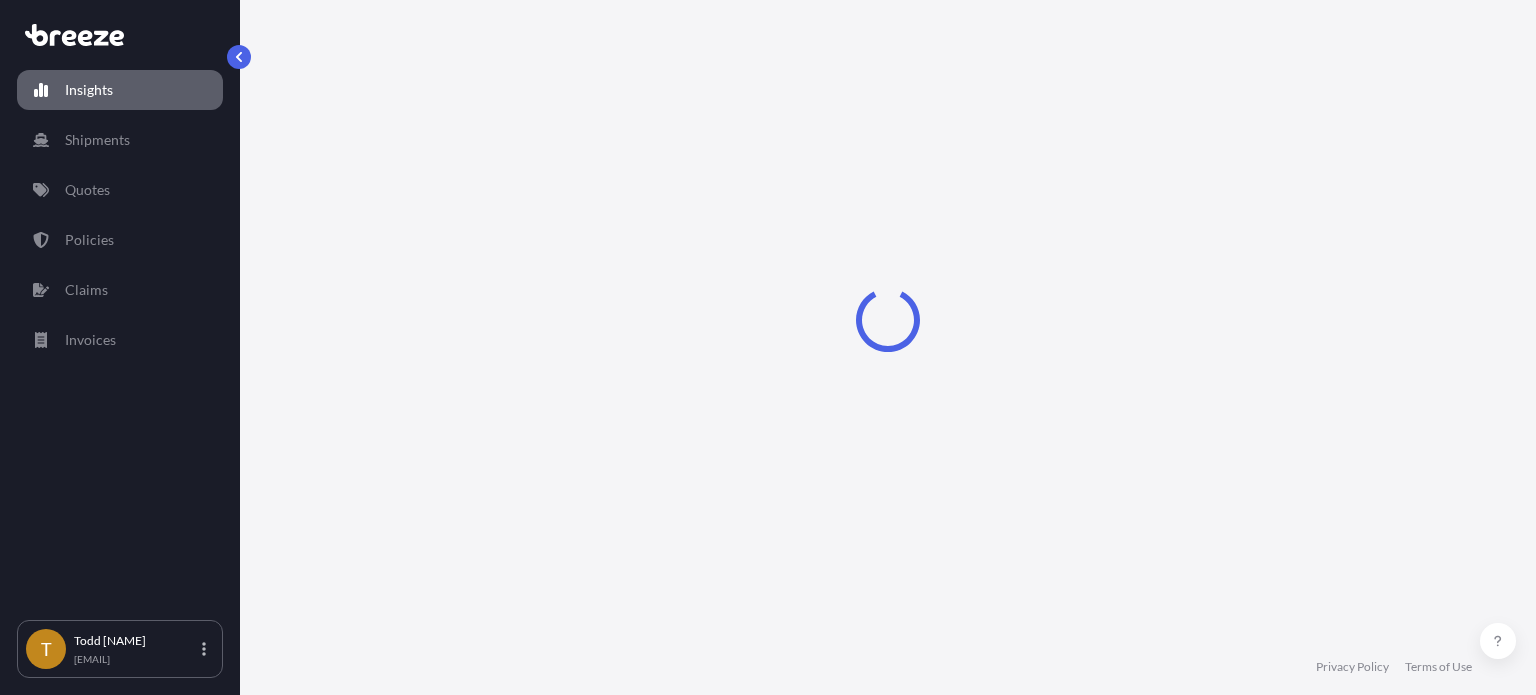 select on "2025" 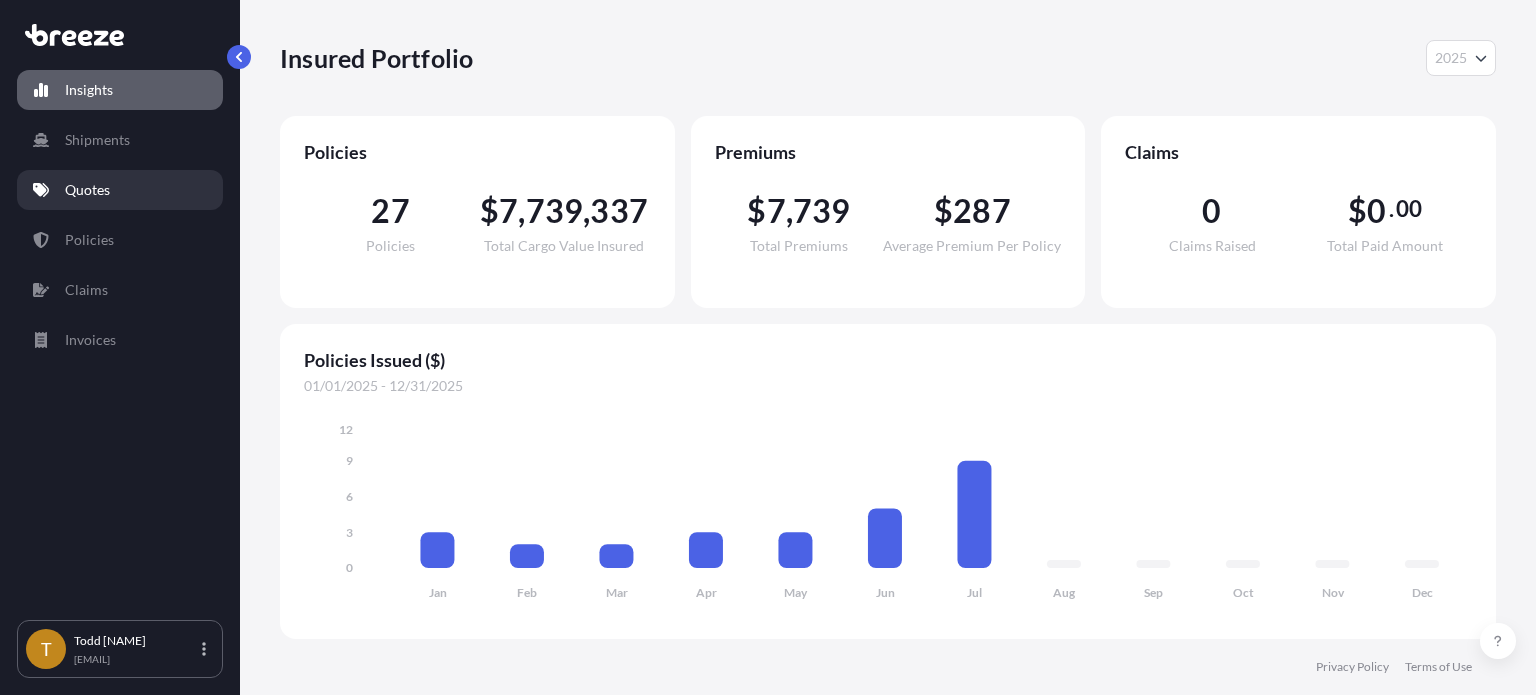 click on "Quotes" at bounding box center [120, 190] 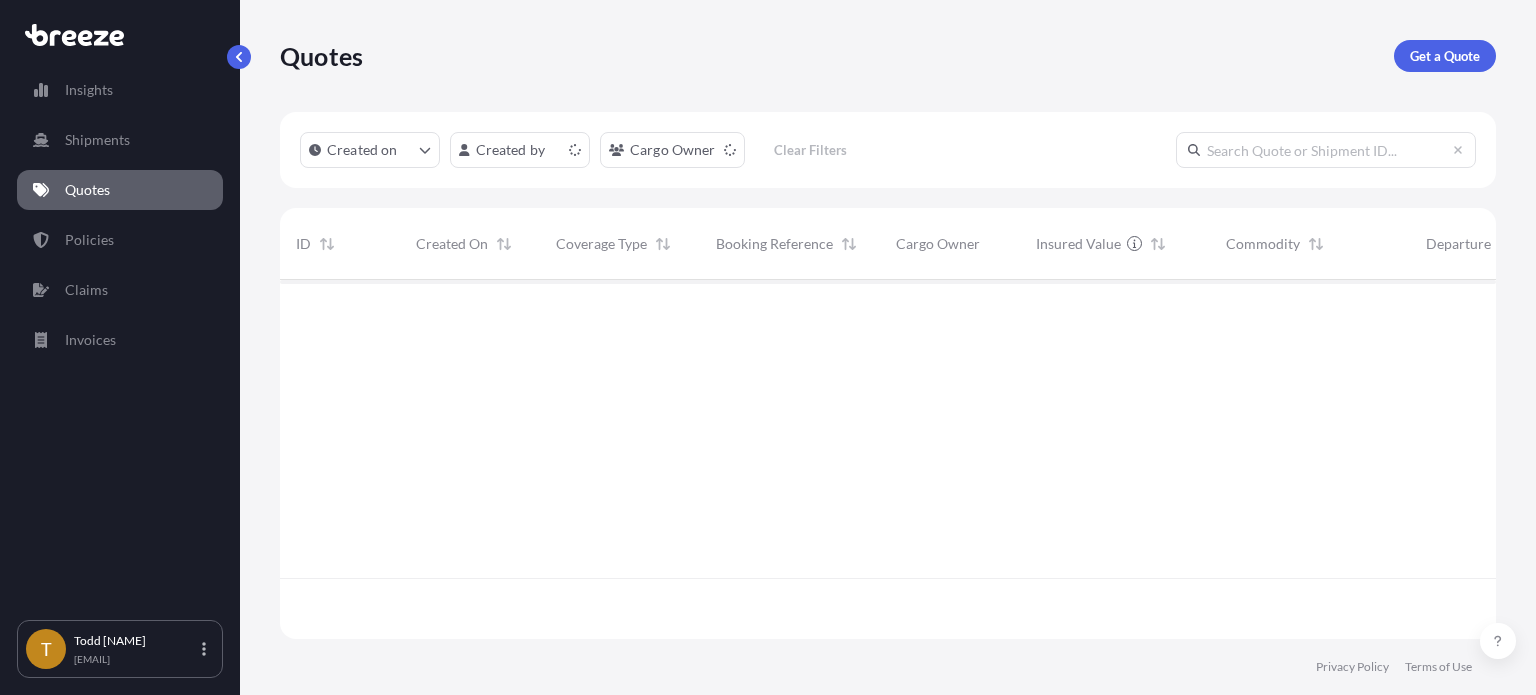 scroll, scrollTop: 16, scrollLeft: 16, axis: both 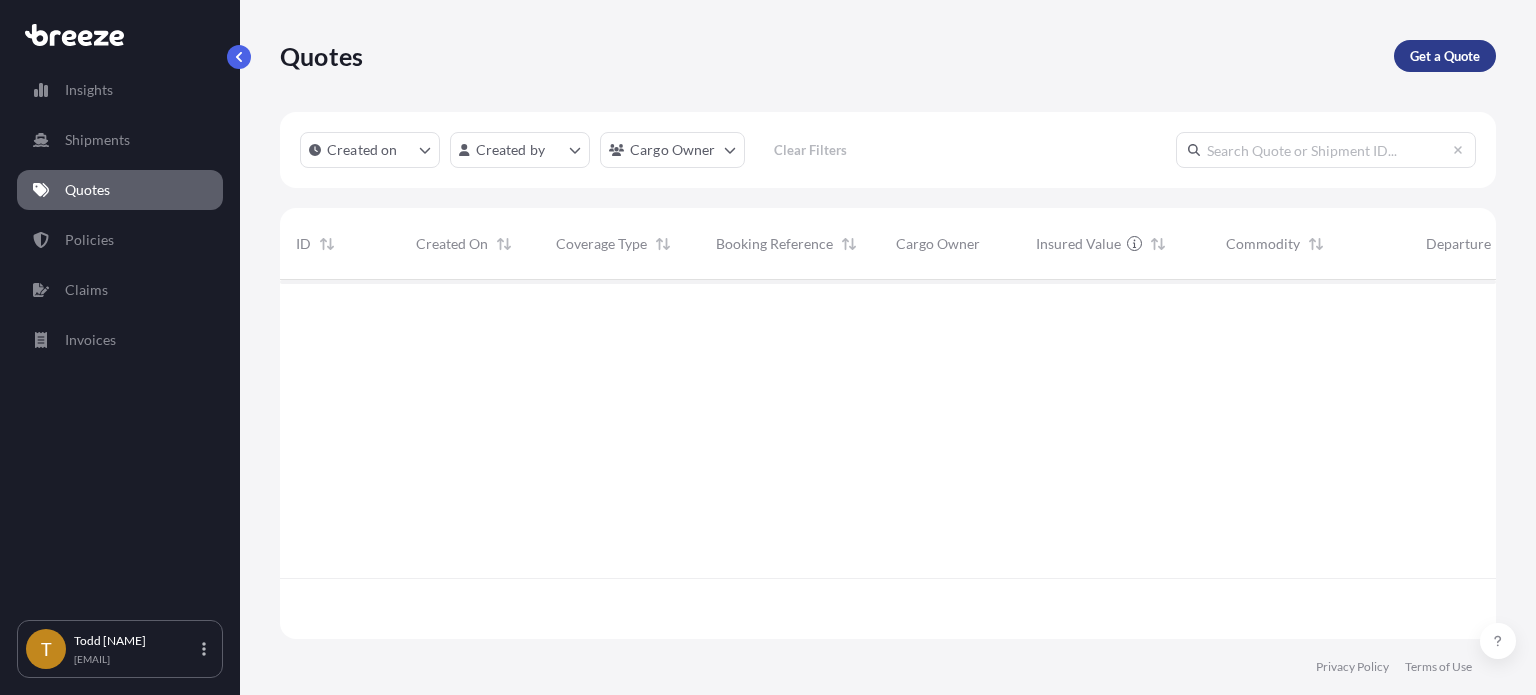 click on "Get a Quote" at bounding box center (1445, 56) 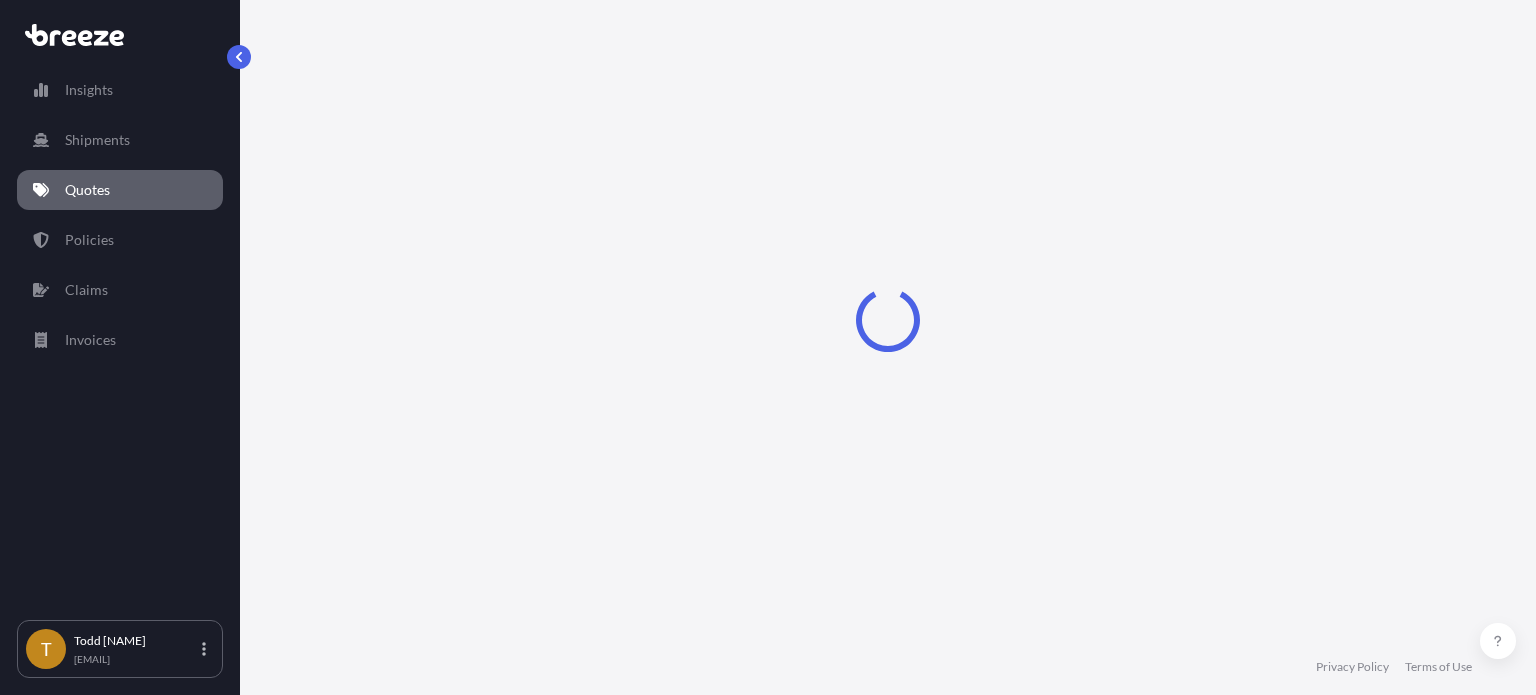 select on "Sea" 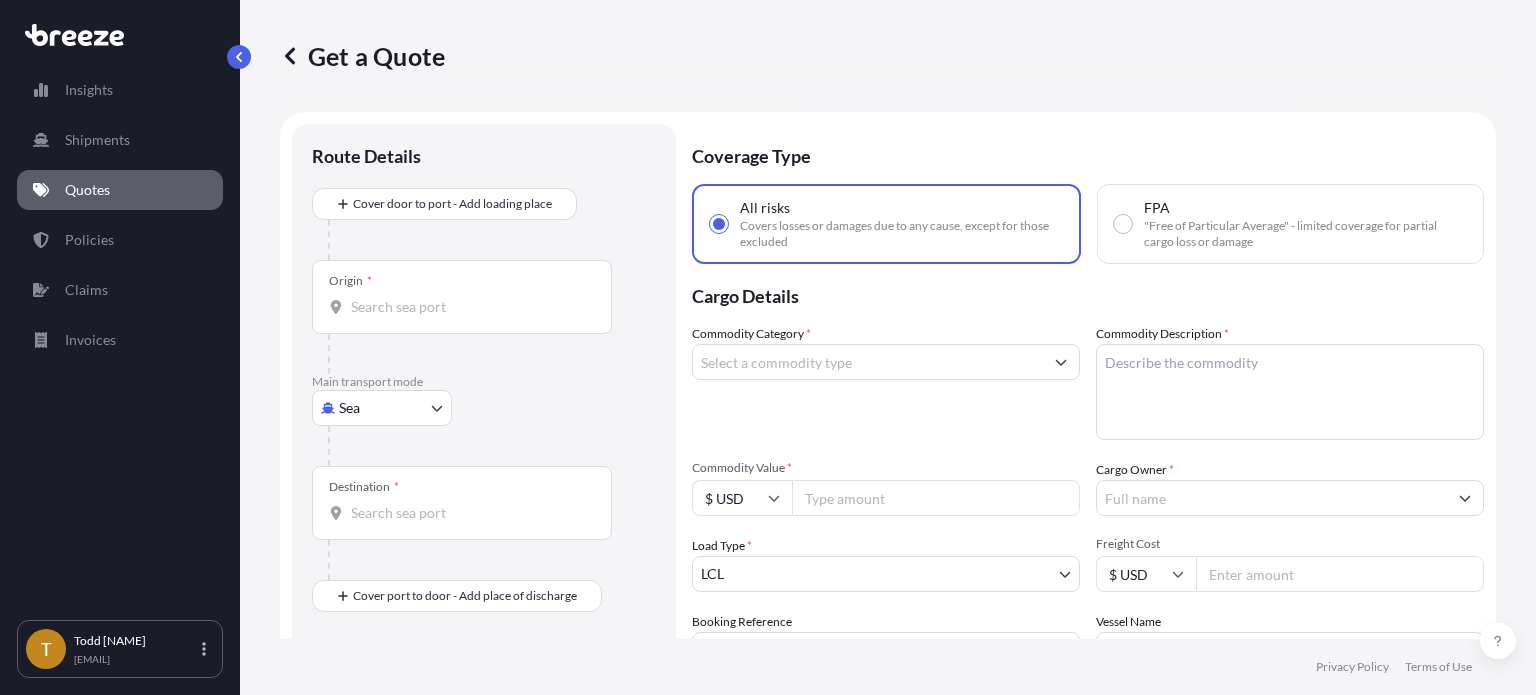 scroll, scrollTop: 32, scrollLeft: 0, axis: vertical 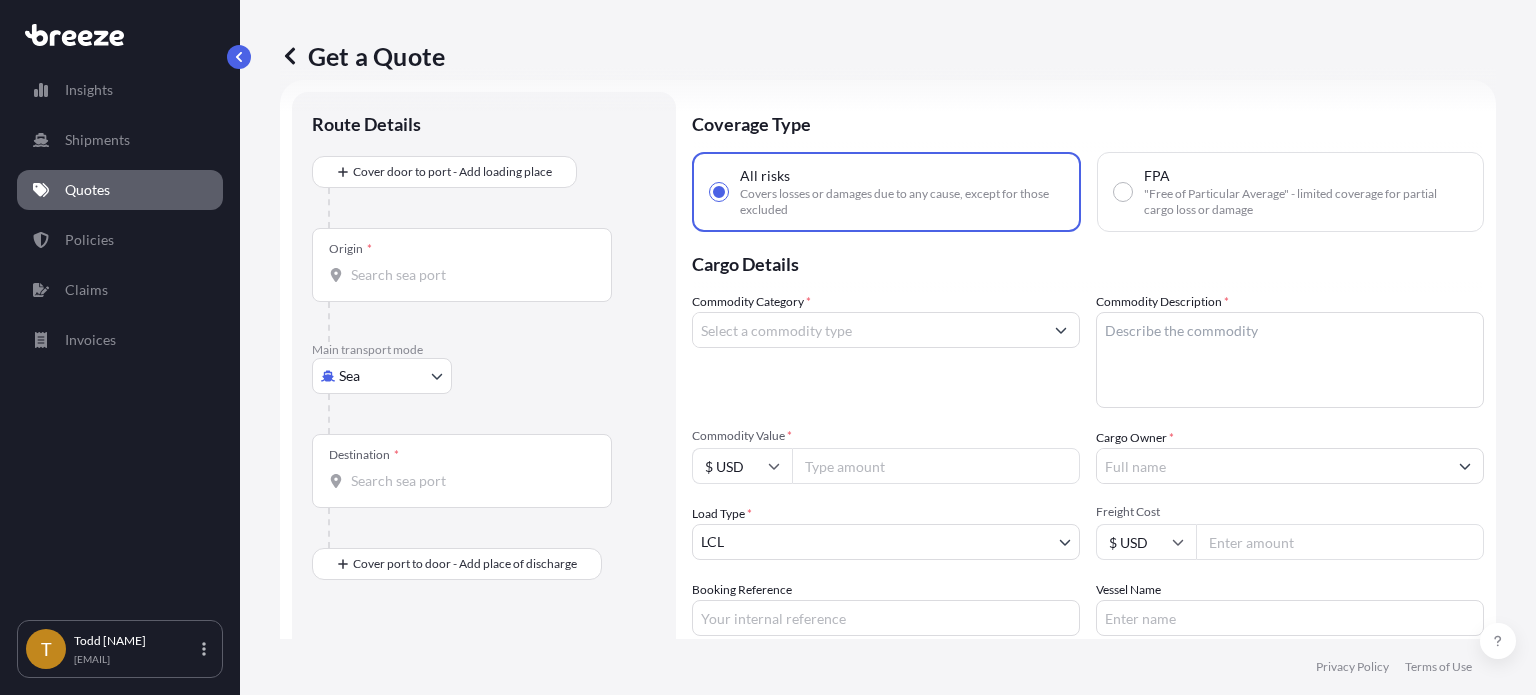 click on "Insights Shipments Quotes Policies Claims Invoices T [FIRST]   [LAST] [EMAIL] Get a Quote Route Details   Cover door to port - Add loading place Place of loading Road Road Rail Origin * Main transport mode Sea Sea Air Road Rail Destination * Cover port to door - Add place of discharge Road Road Rail Place of Discharge Coverage Type All risks Covers losses or damages due to any cause, except for those excluded FPA "Free of Particular Average" - limited coverage for partial cargo loss or damage Cargo Details Commodity Category * Commodity Description * Commodity Value   * $ USD Cargo Owner * Load Type * LCL LCL FCL Freight Cost   $ USD Booking Reference Vessel Name Special Conditions Hazardous Temperature Controlled Fragile Livestock Bagged Goods Used Goods Get a Quote Privacy Policy Terms of Use" at bounding box center (768, 422) 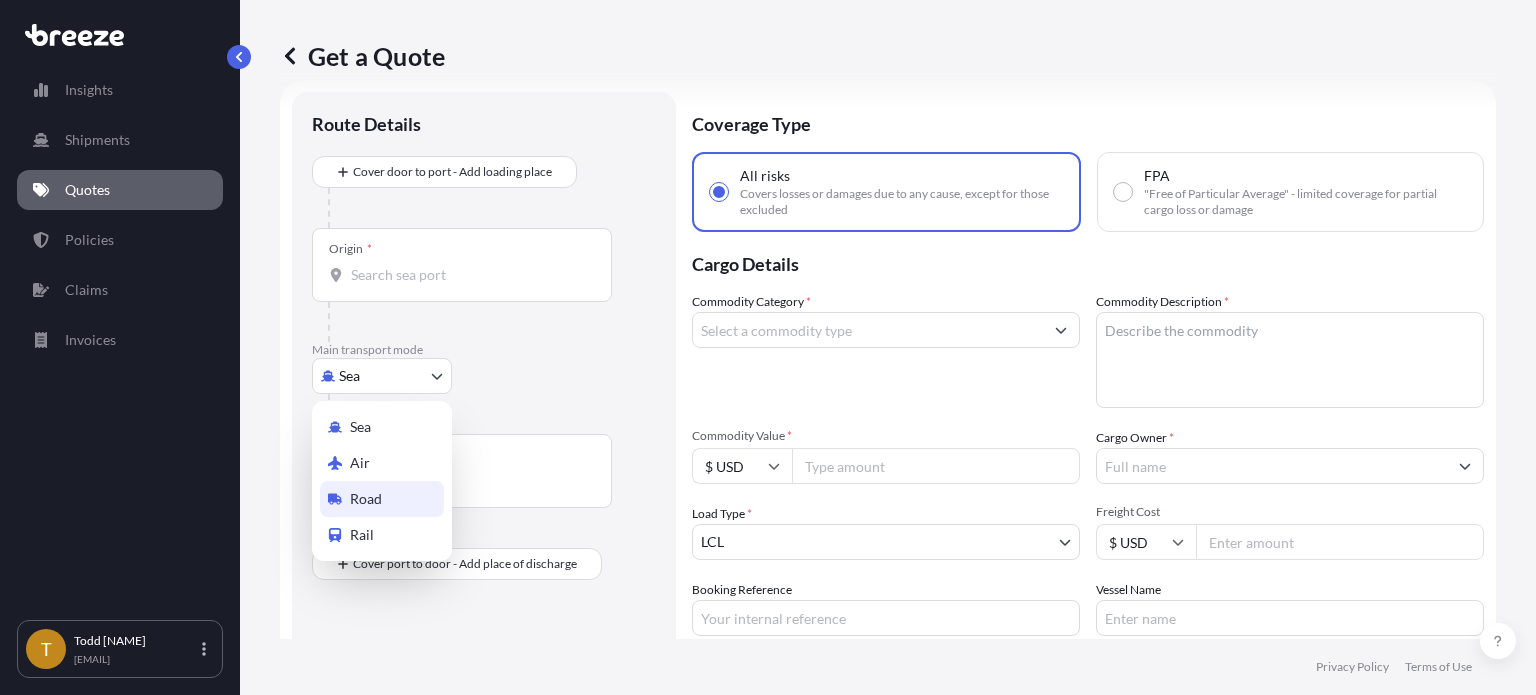 click on "Road" at bounding box center (366, 499) 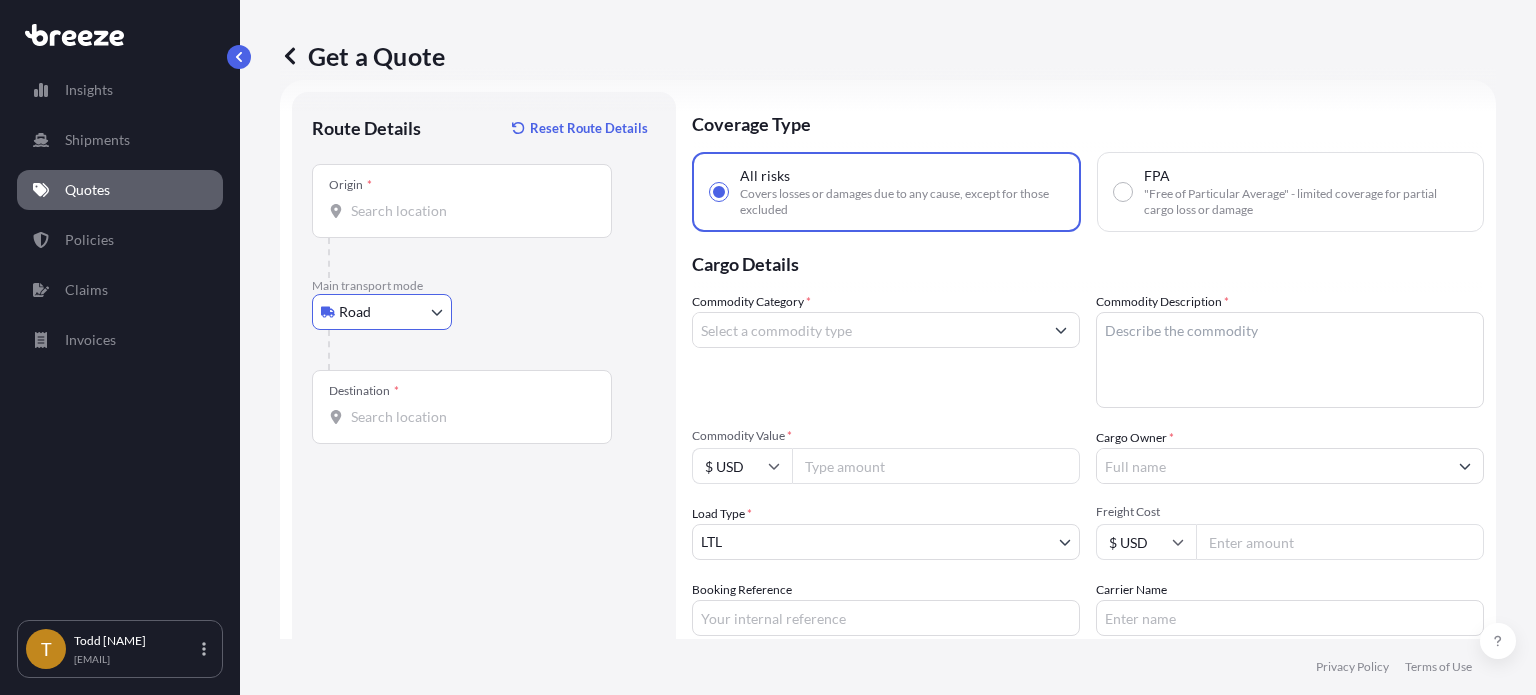click on "Origin *" at bounding box center (469, 211) 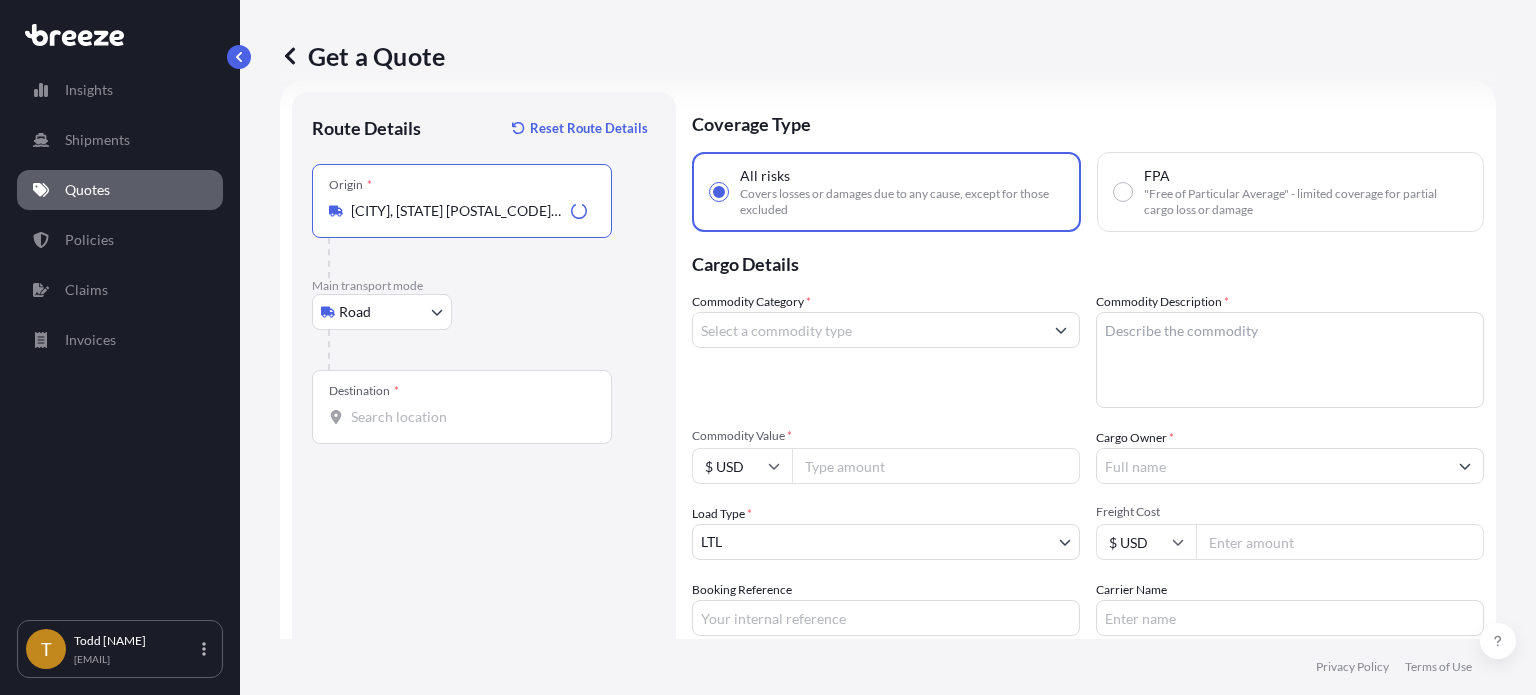 type on "[CITY], [STATE] [POSTAL_CODE], [COUNTRY]" 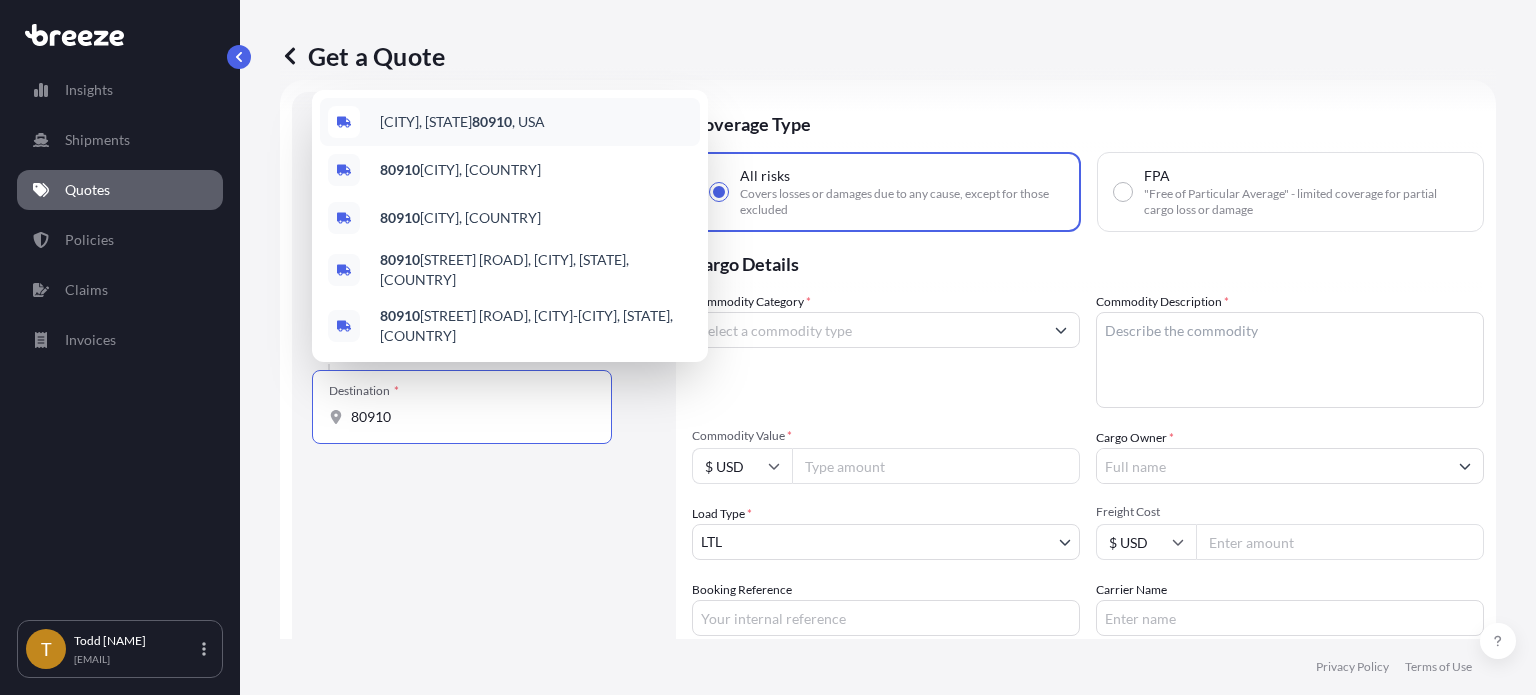 click on "[CITY], [STATE]  [POSTAL_CODE] , [COUNTRY]" at bounding box center (462, 122) 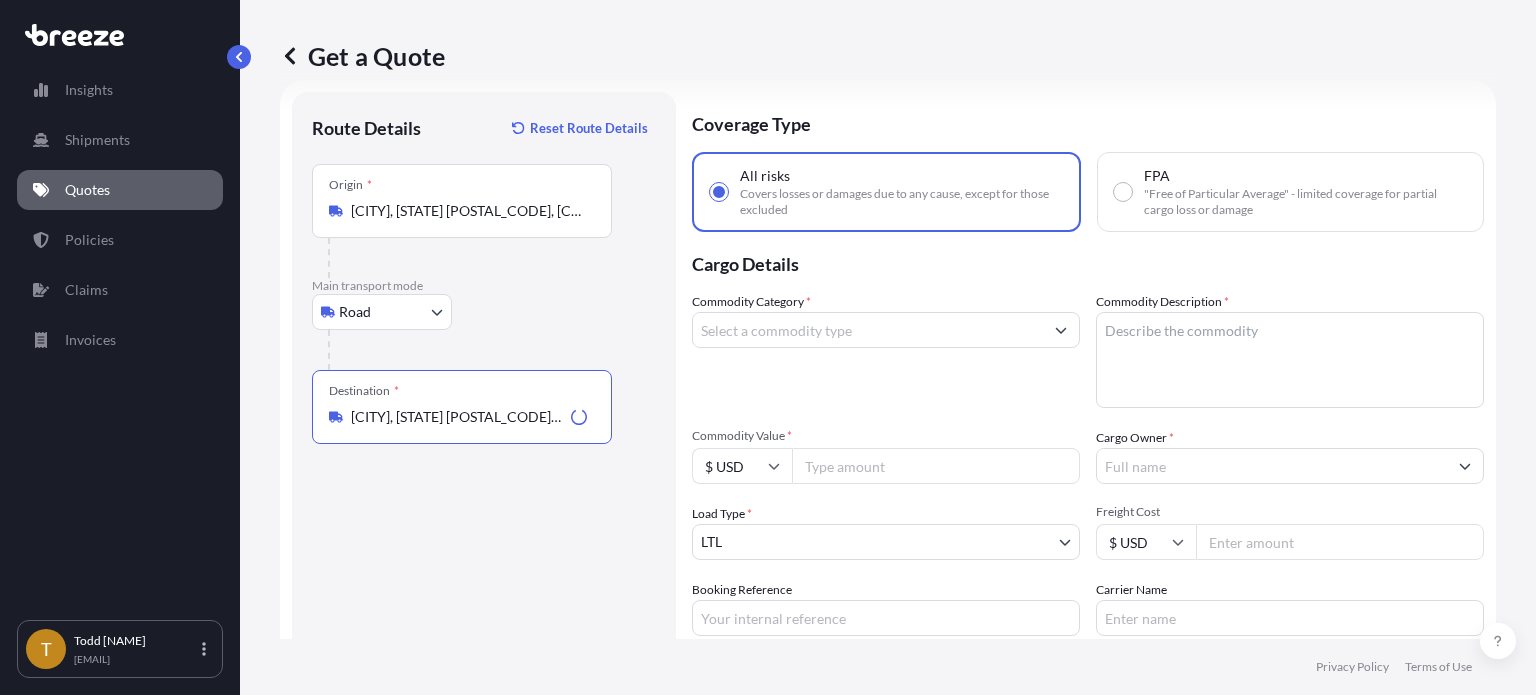 type on "[CITY], [STATE] [POSTAL_CODE], [COUNTRY]" 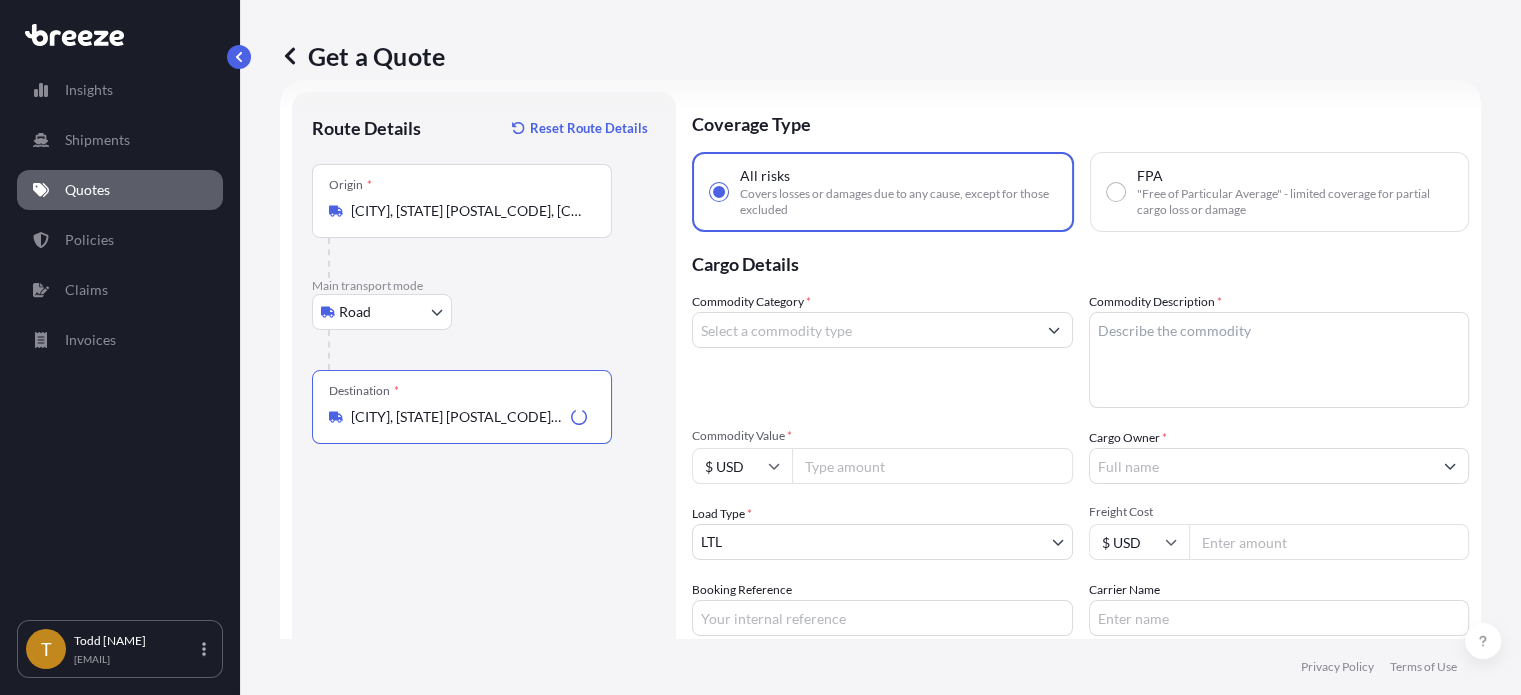 click on "Commodity Category *" at bounding box center (864, 330) 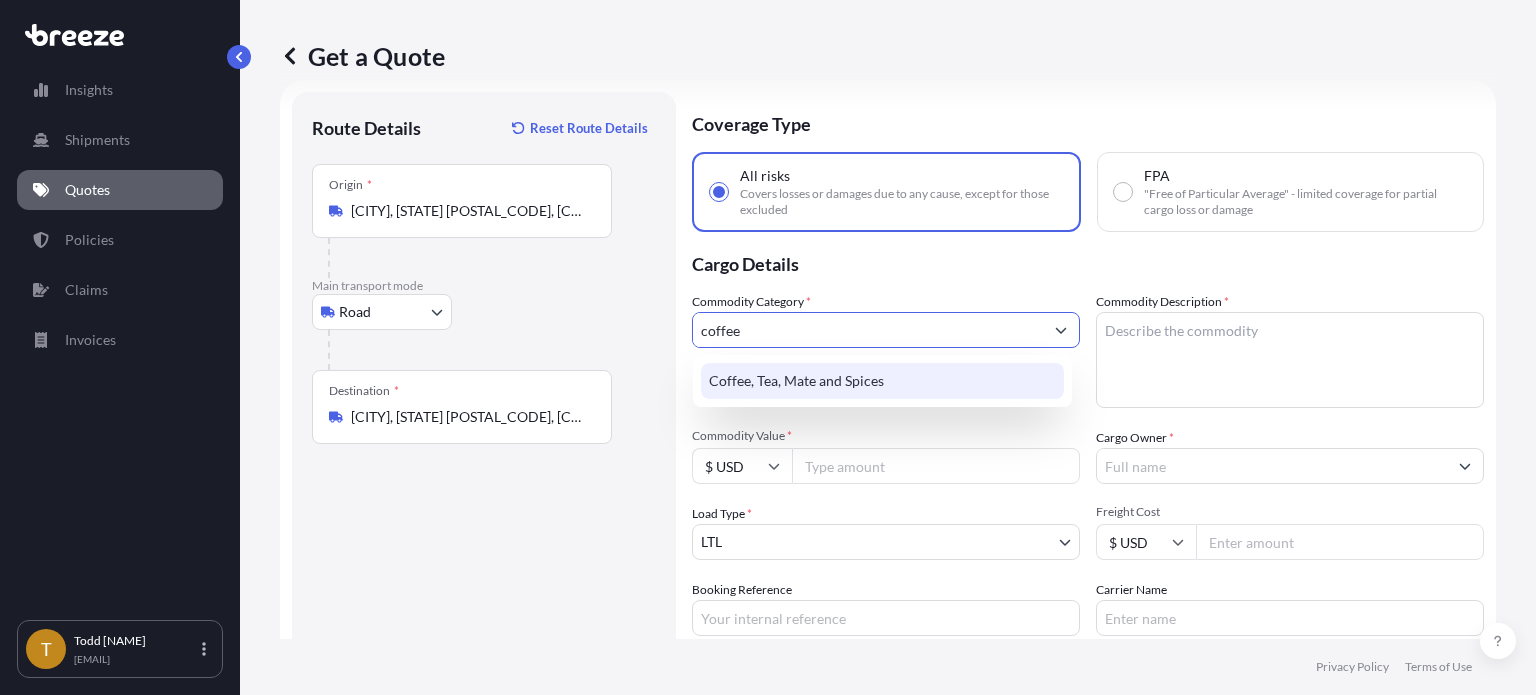click on "Coffee, Tea, Mate and Spices" at bounding box center (882, 381) 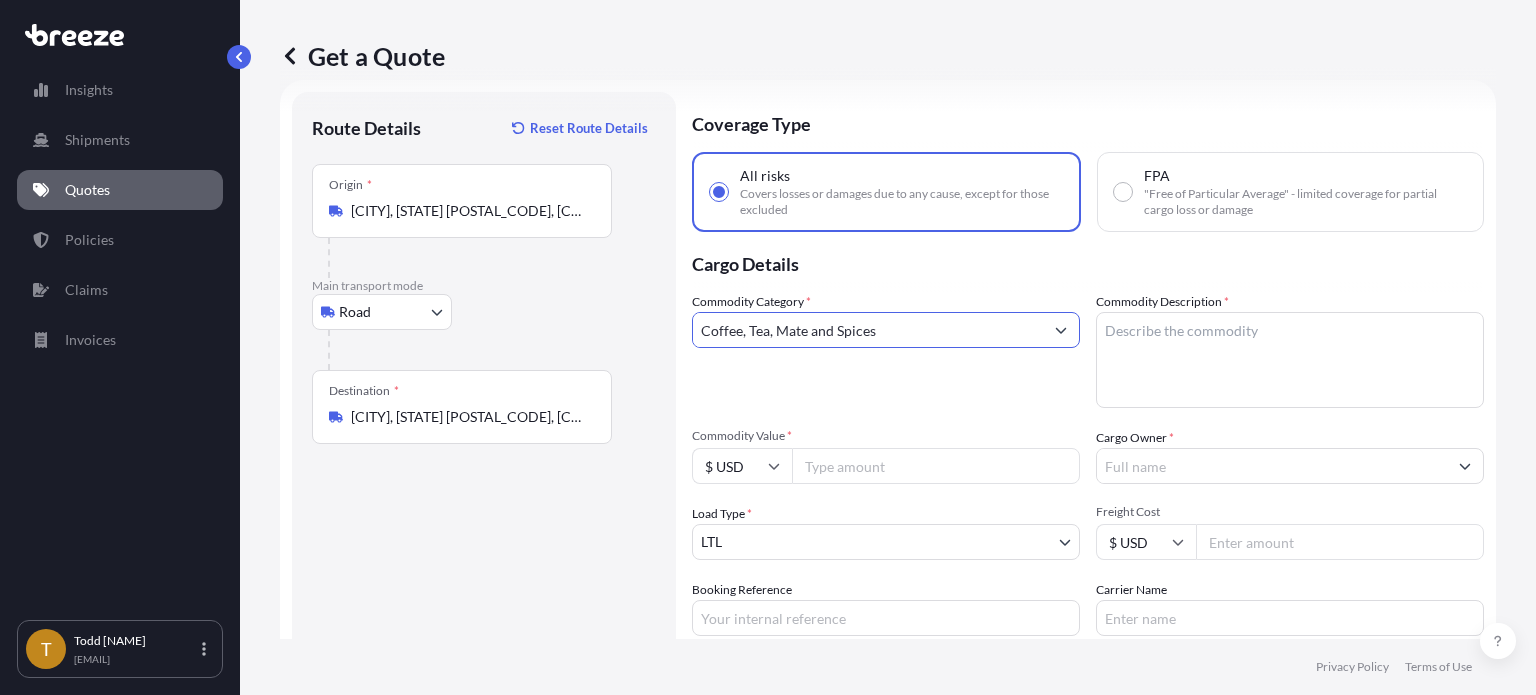 type on "Coffee, Tea, Mate and Spices" 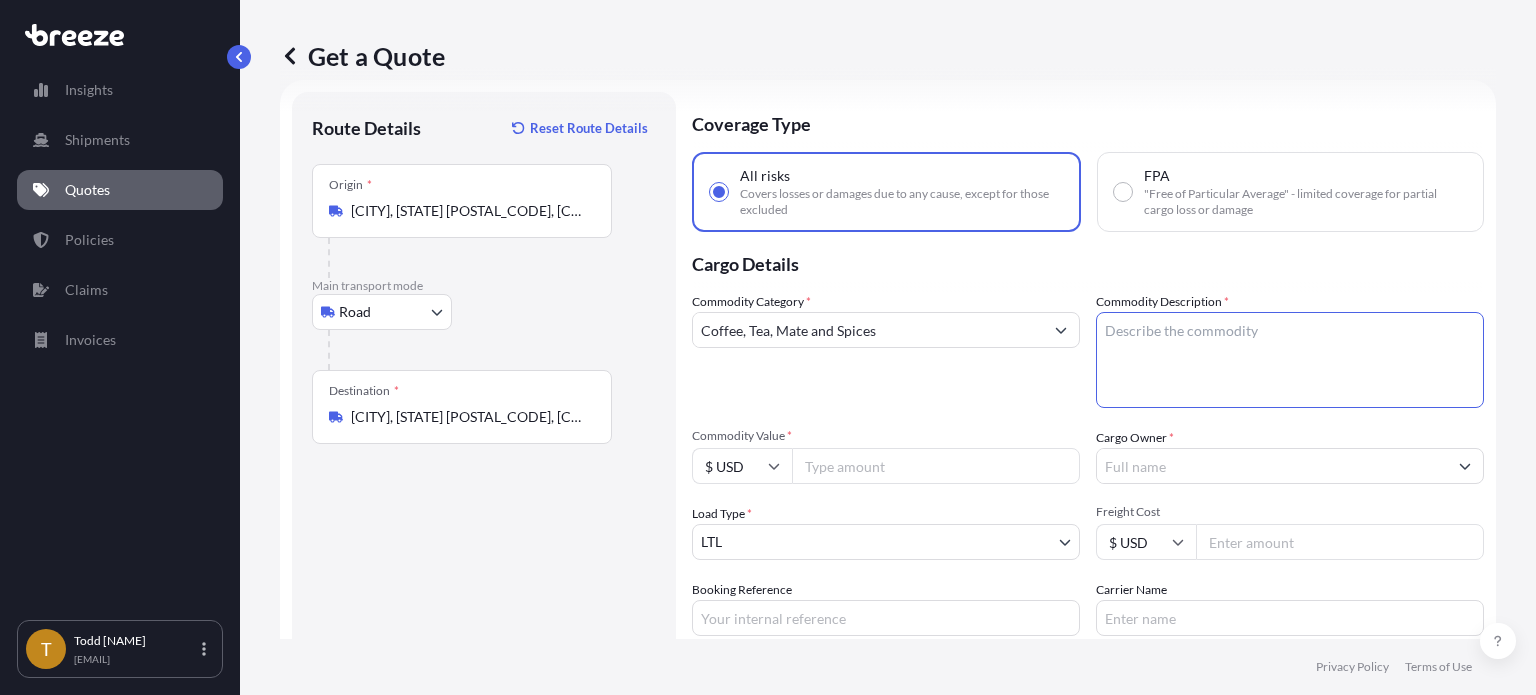 click on "Commodity Description *" at bounding box center (1290, 360) 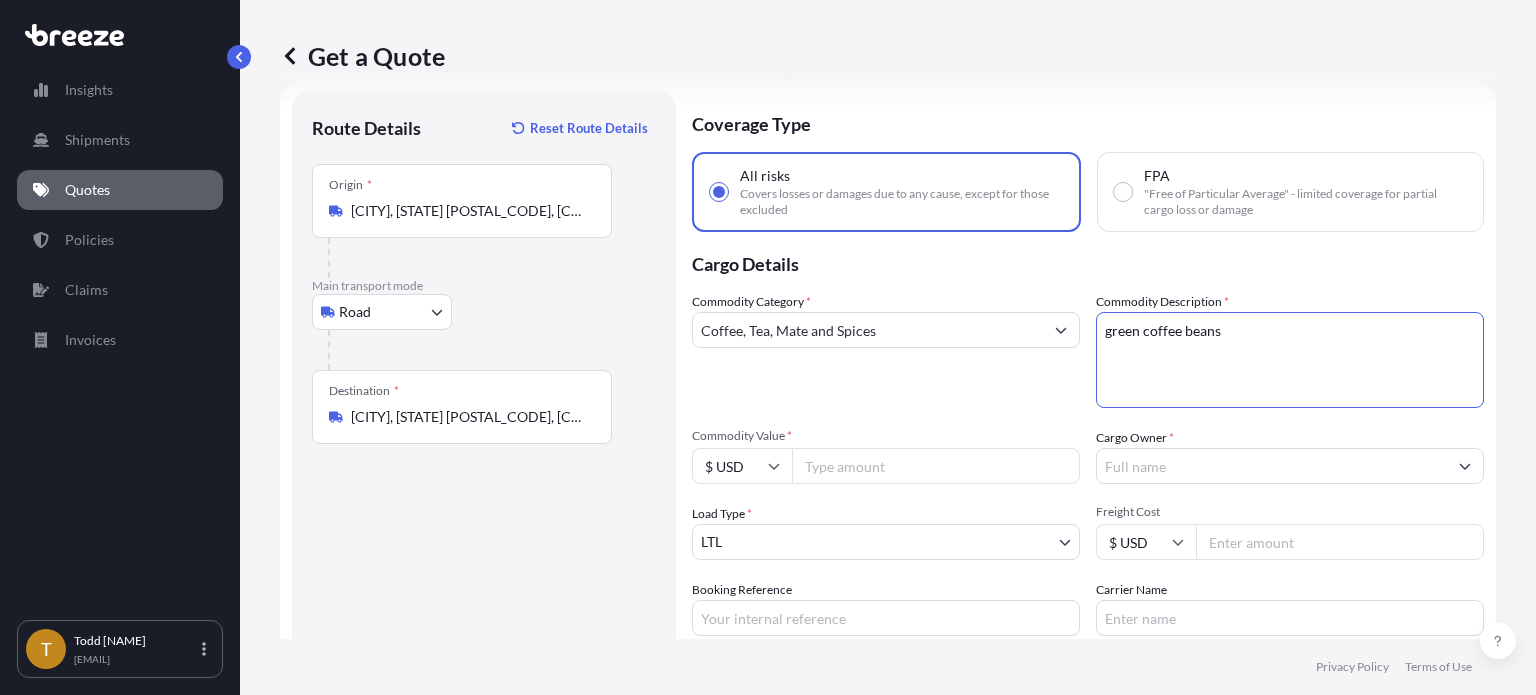 type on "green coffee beans" 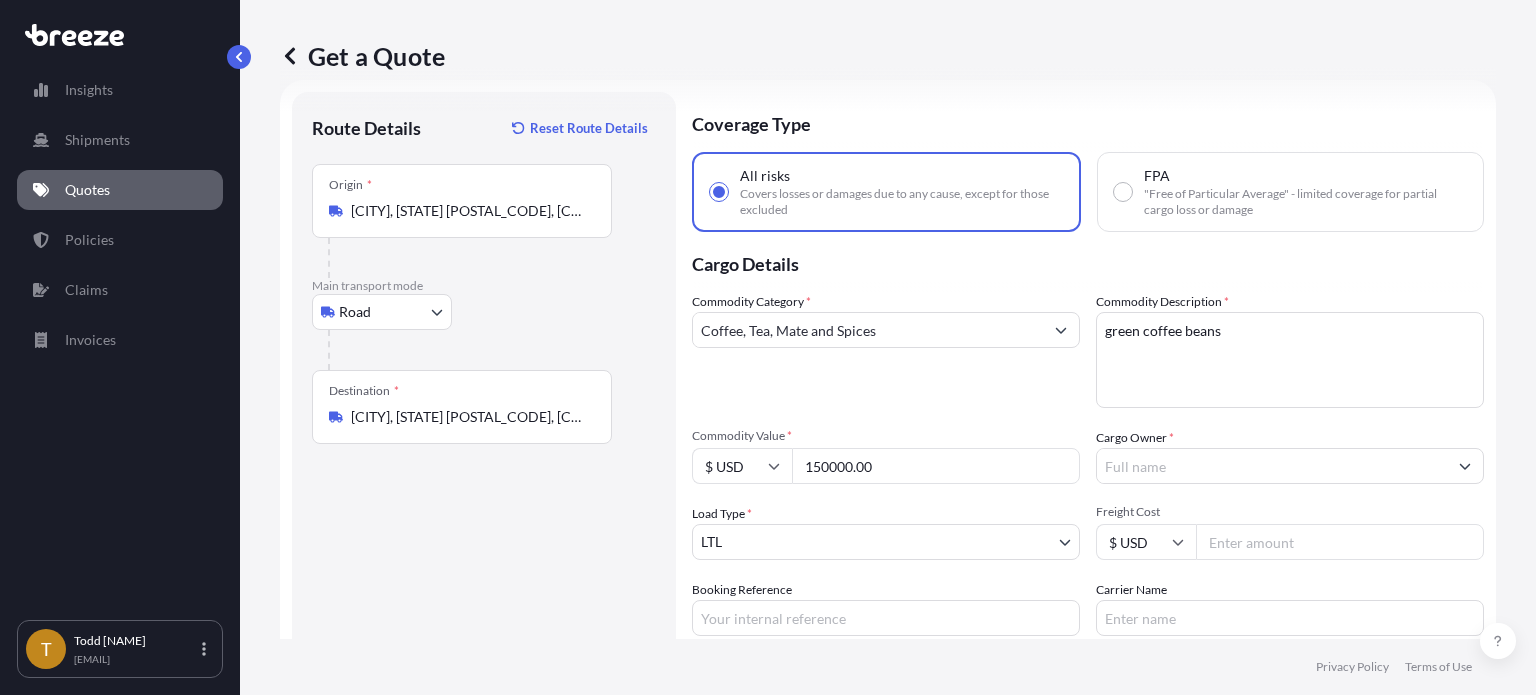 type on "150000.00" 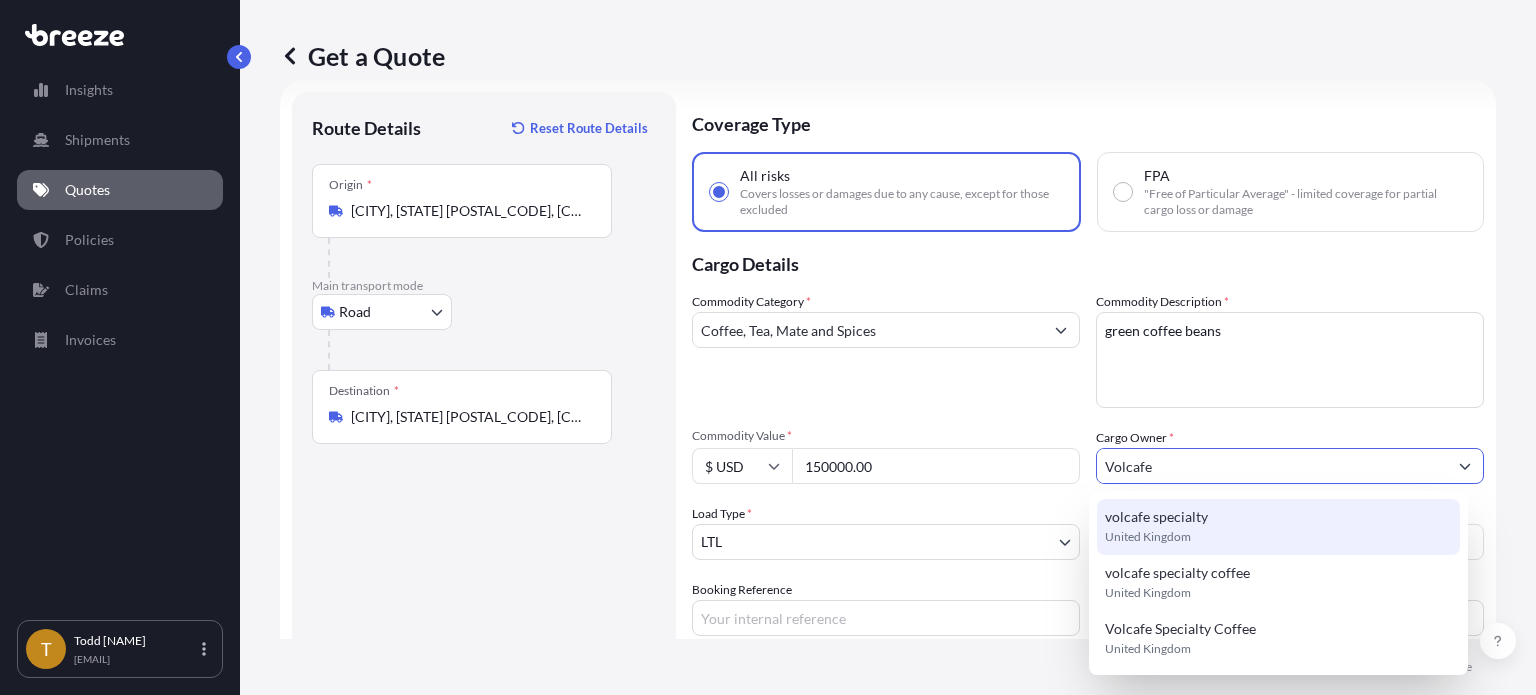 click on "United Kingdom" at bounding box center [1148, 537] 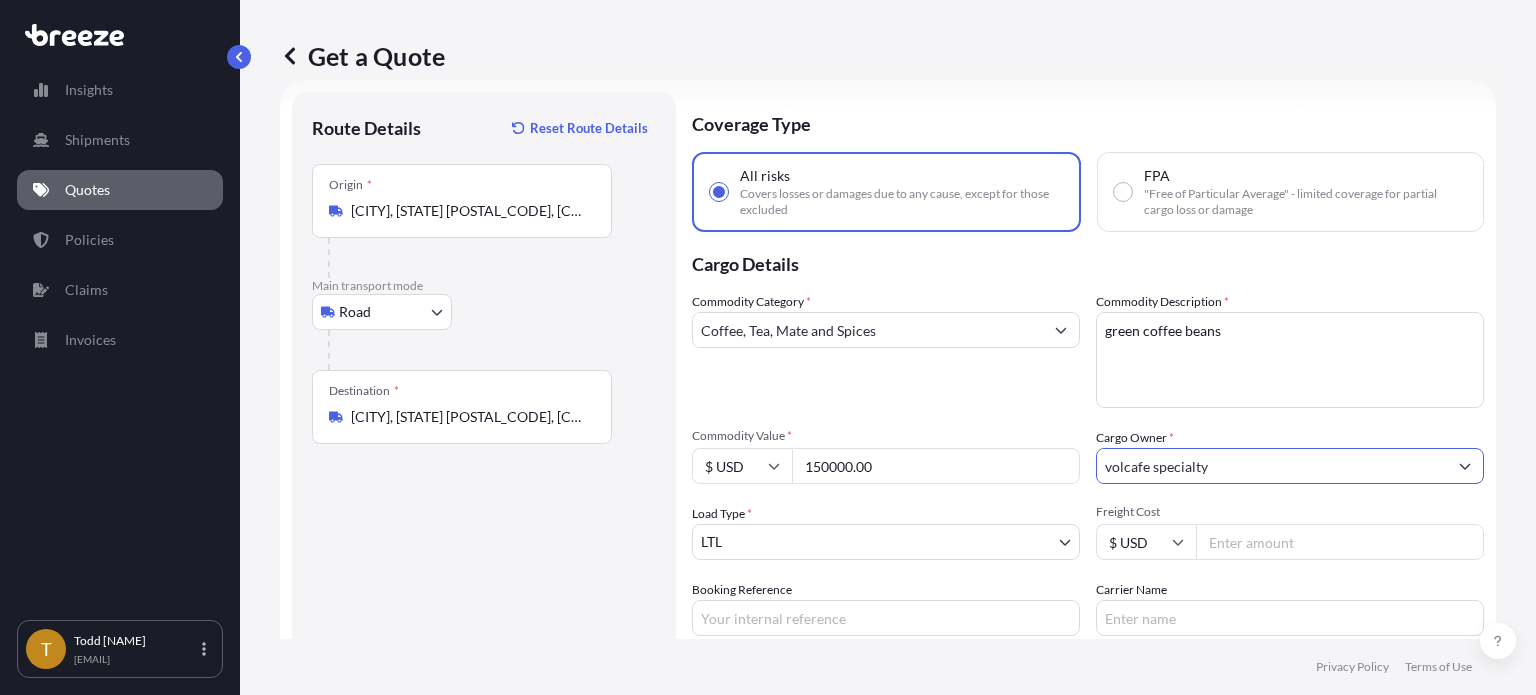 type on "volcafe specialty" 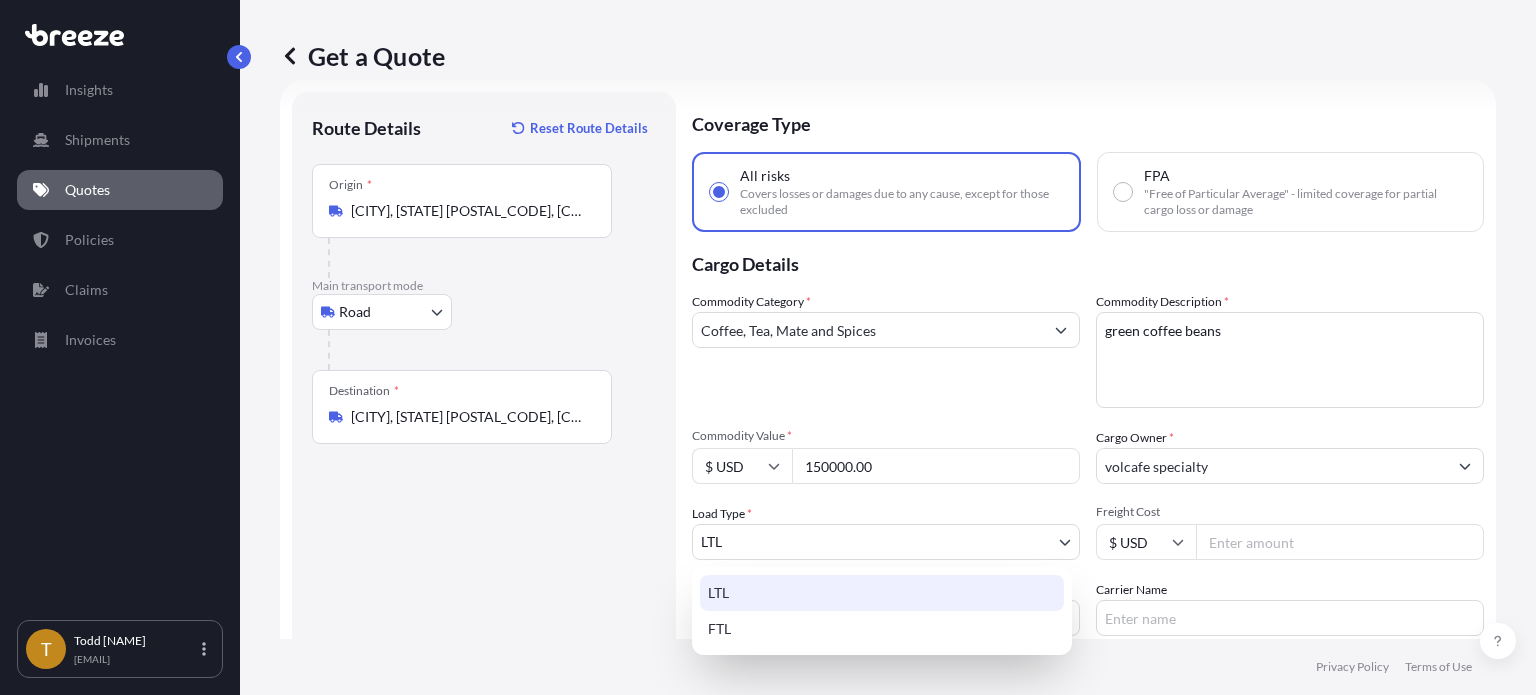 click on "[NUMBER] options available. [NUMBER] options available.
Insights Shipments Quotes Policies Claims Invoices T [FIRST]   [LAST] [EMAIL] Get a Quote Route Details Reset Route Details Place of loading Road Road Rail Origin * [CITY], [STATE] [POSTAL_CODE], [COUNTRY] Main transport mode Road Sea Air Road Rail Destination * [CITY], [STATE] [POSTAL_CODE], [COUNTRY] Road Road Rail Place of Discharge Coverage Type All risks Covers losses or damages due to any cause, except for those excluded FPA "Free of Particular Average" - limited coverage for partial cargo loss or damage Cargo Details Commodity Category * Coffee, Tea, Mate and Spices Commodity Description * green coffee beans Commodity Value   * $ USD [PRICE] Cargo Owner * volcafe specialty Load Type * LTL LTL FTL Freight Cost   $ USD Booking Reference Carrier Name Special Conditions Hazardous Temperature Controlled Fragile Bagged Goods Used Goods Get a Quote Privacy Policy Terms of Use" at bounding box center (768, 422) 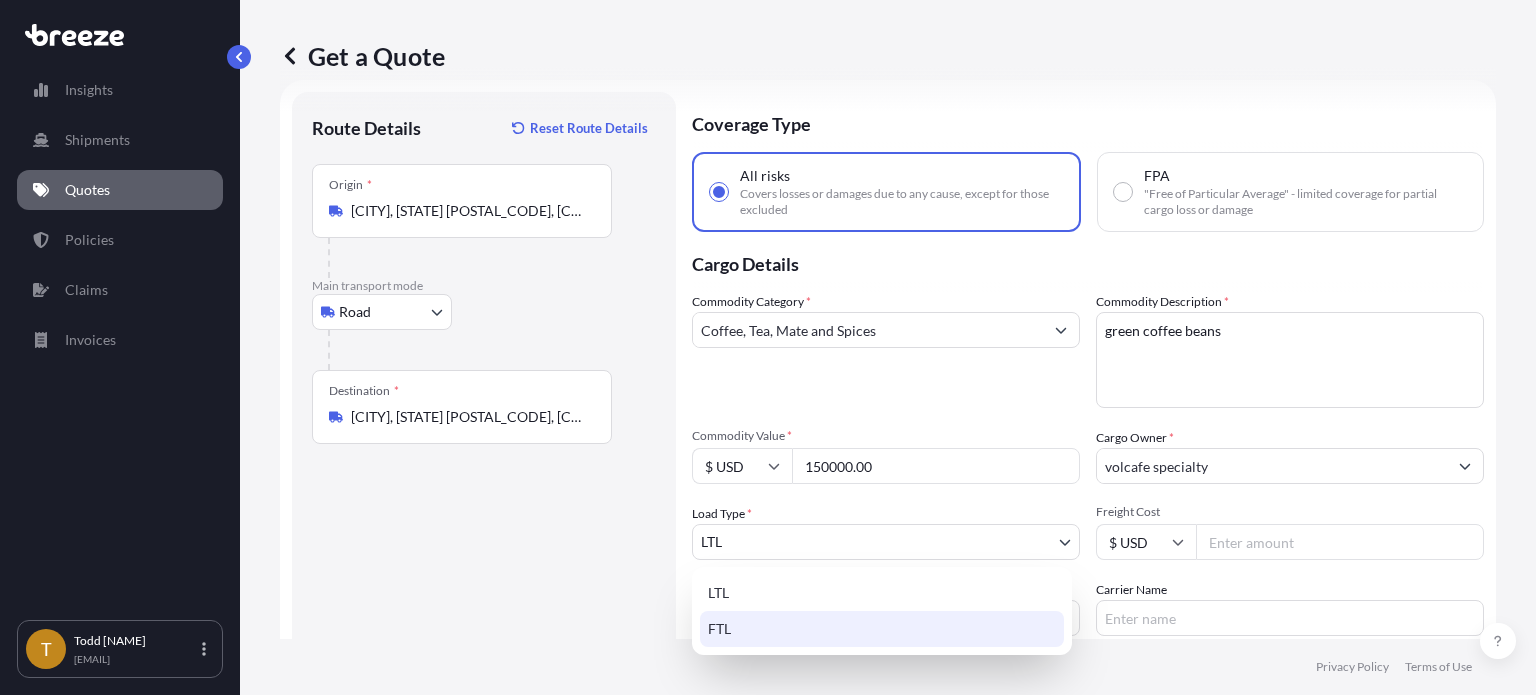 click on "FTL" at bounding box center [882, 629] 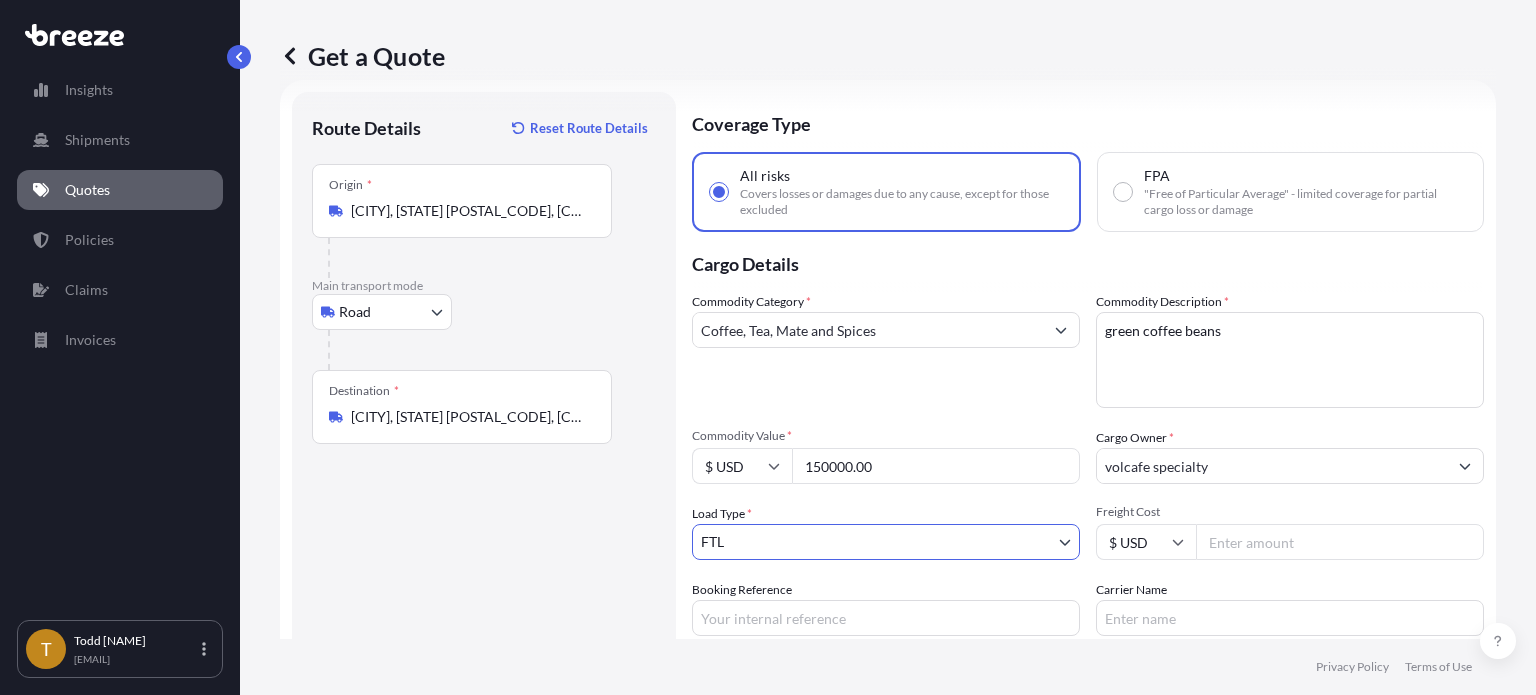 click on "Freight Cost" at bounding box center [1340, 542] 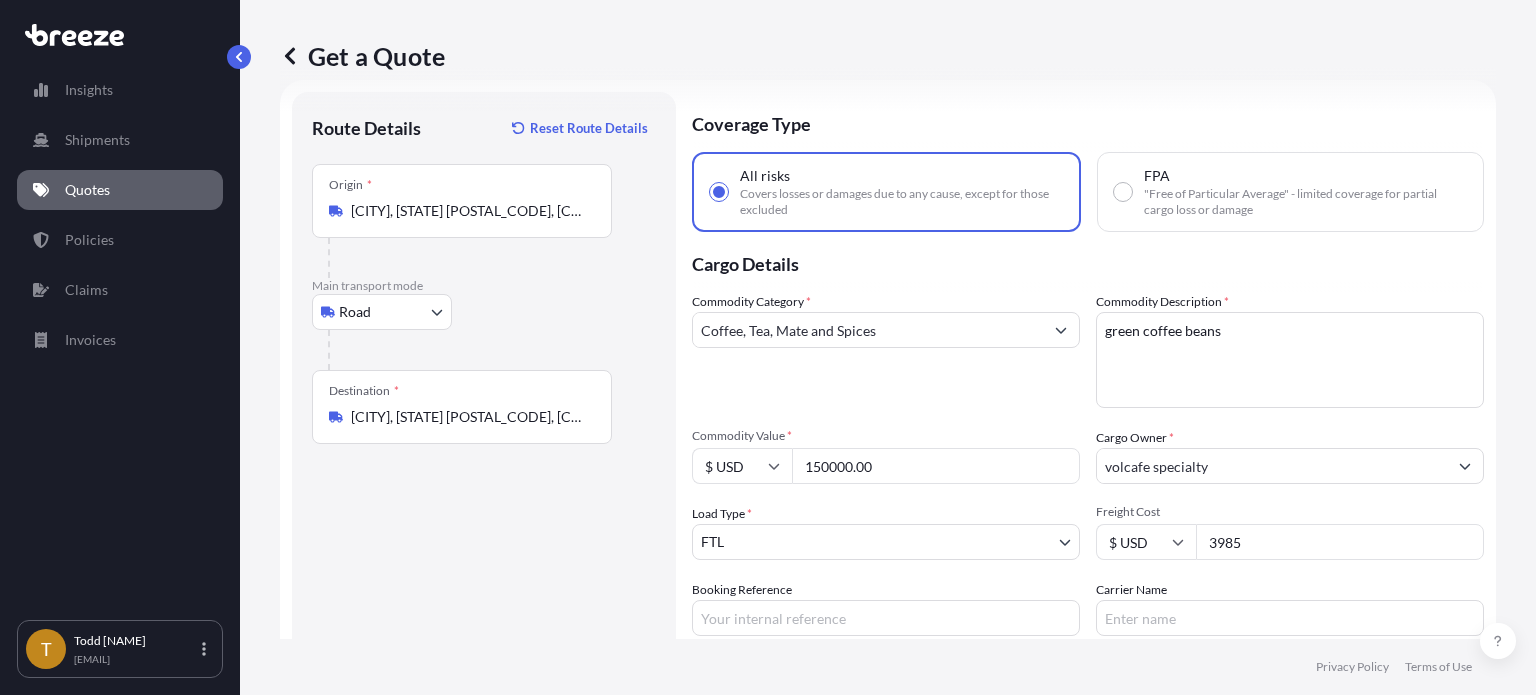 type on "3985" 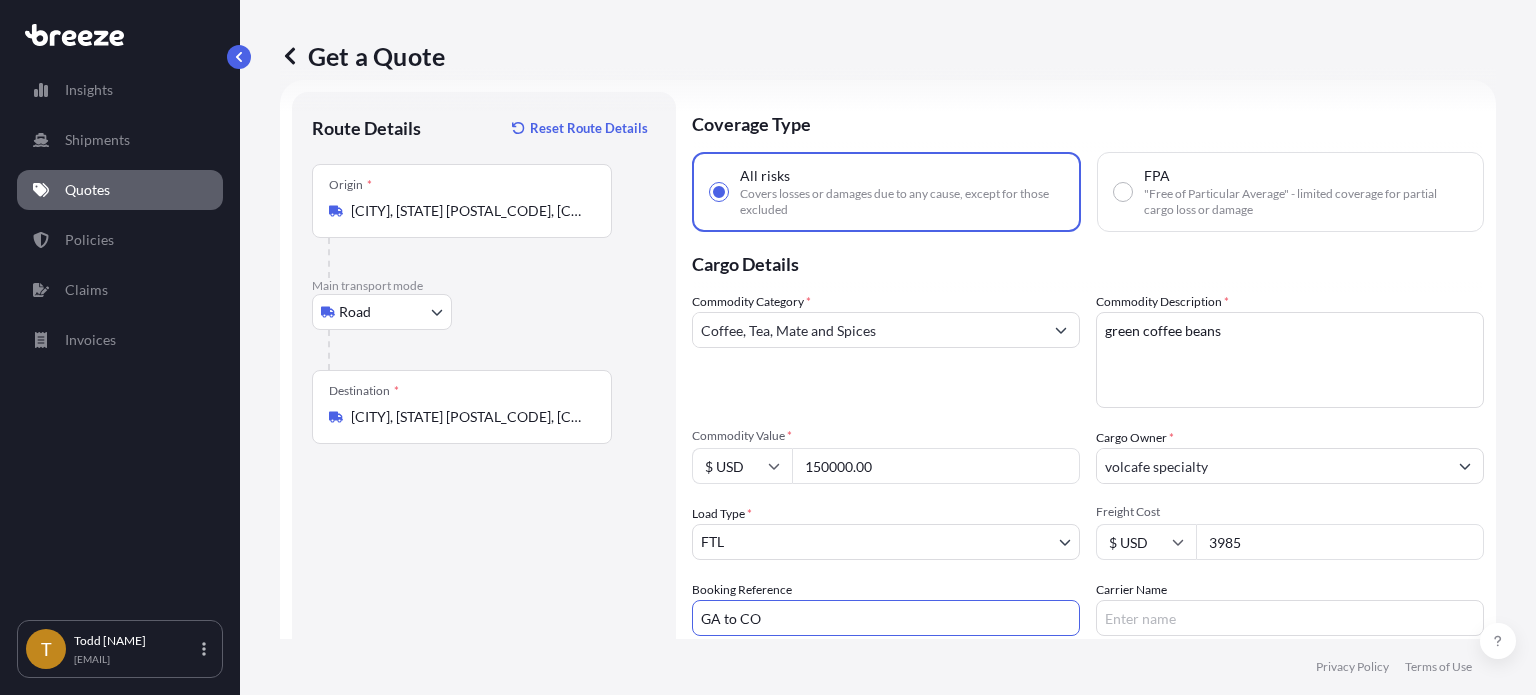 type on "GA to CO" 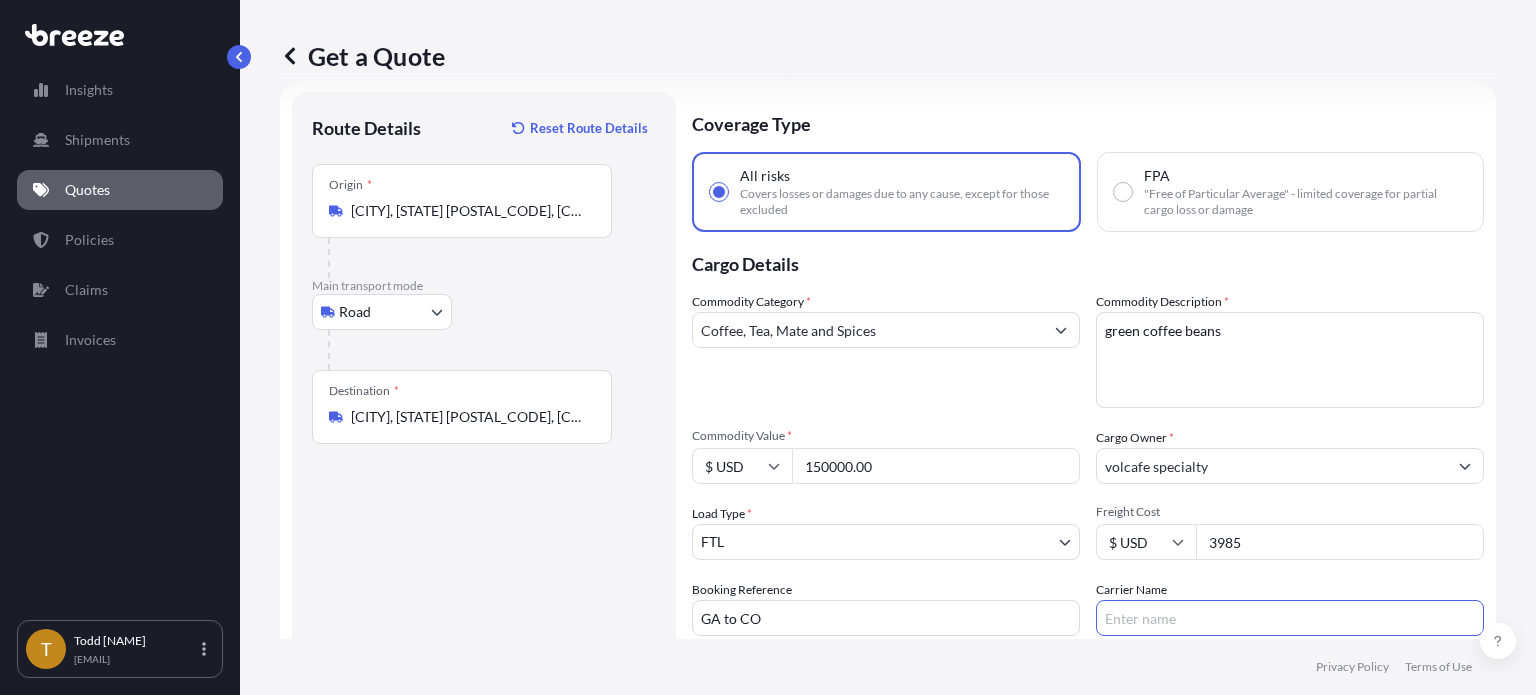 scroll, scrollTop: 212, scrollLeft: 0, axis: vertical 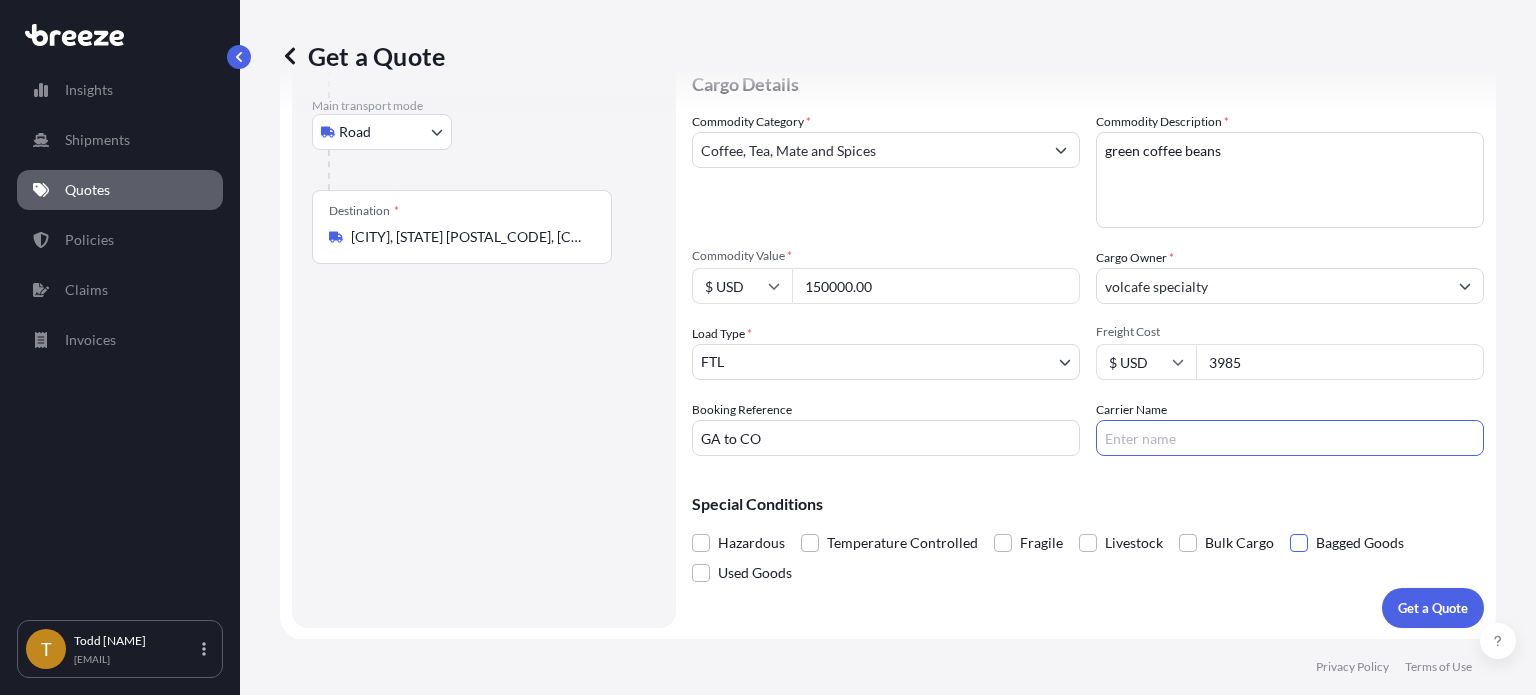 click at bounding box center [1299, 543] 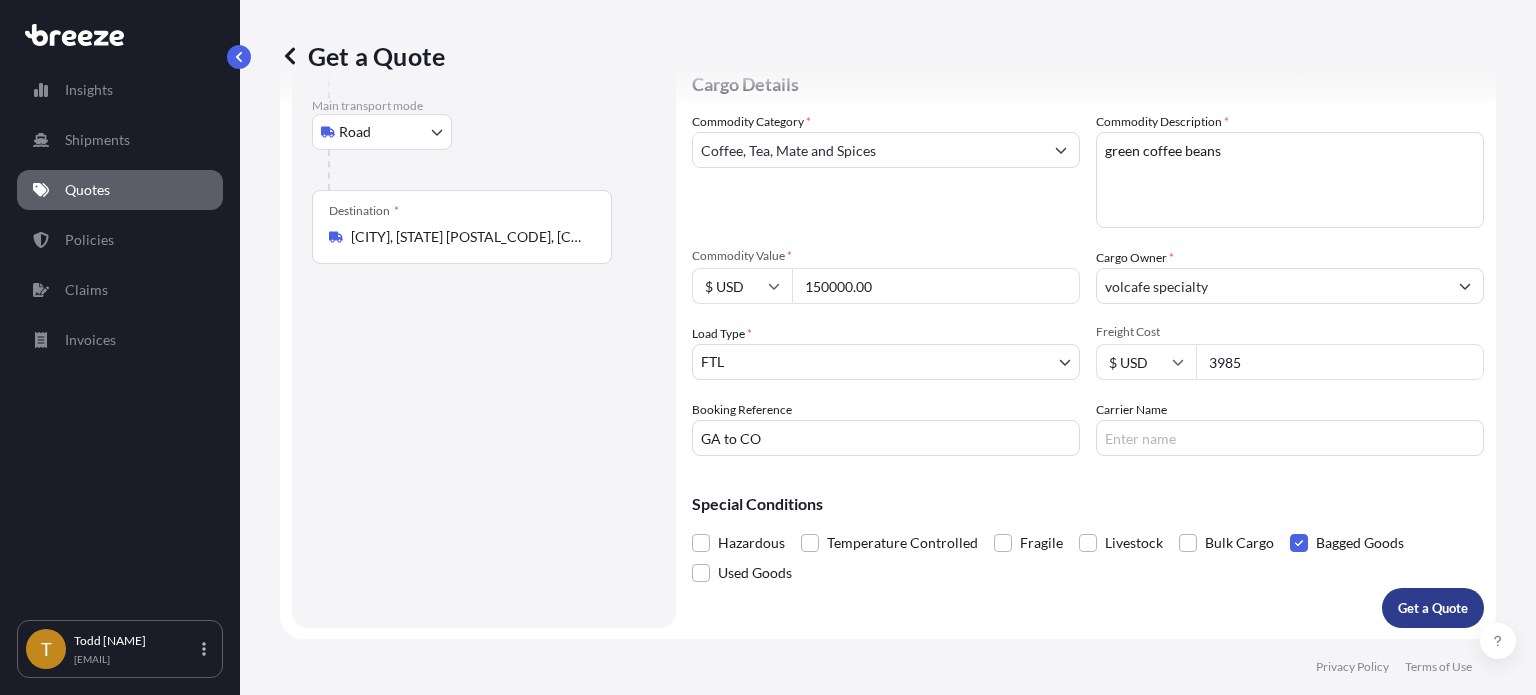 click on "Get a Quote" at bounding box center (1433, 608) 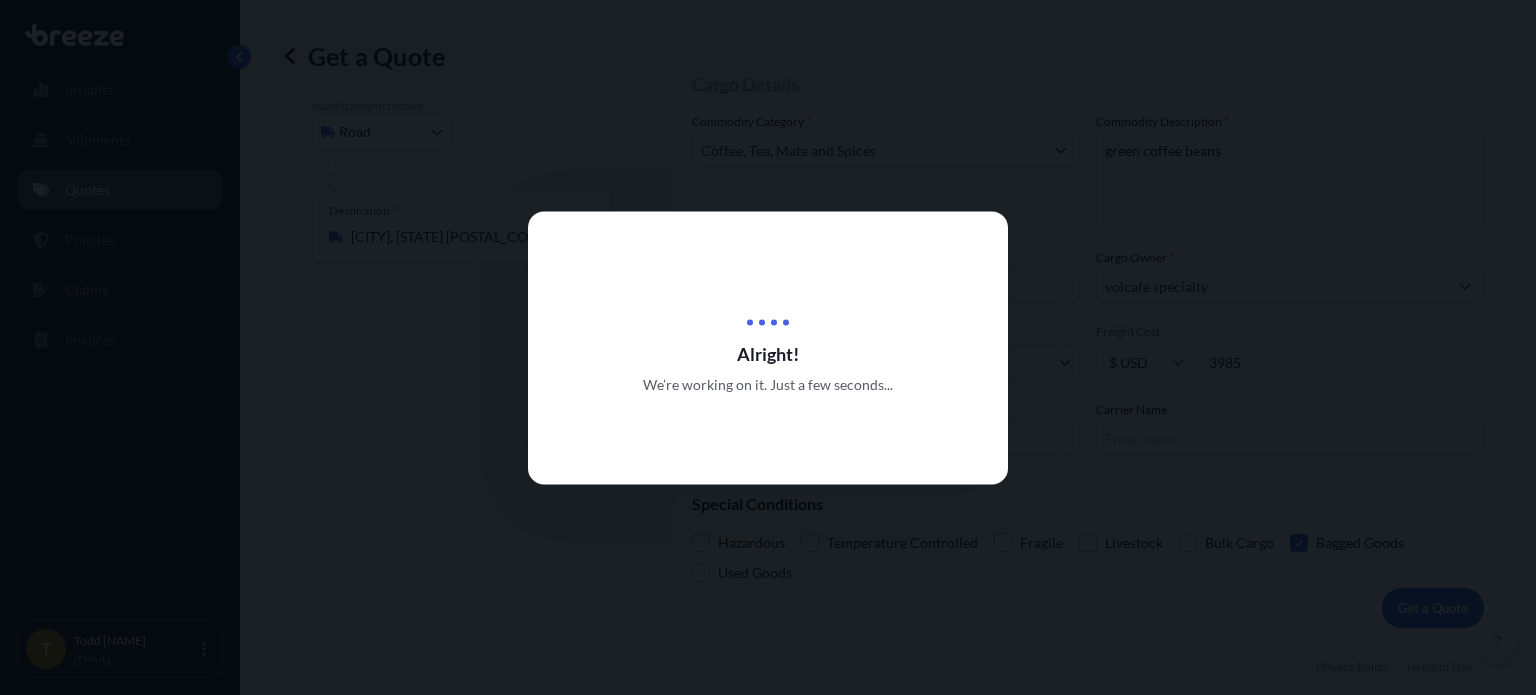 scroll, scrollTop: 0, scrollLeft: 0, axis: both 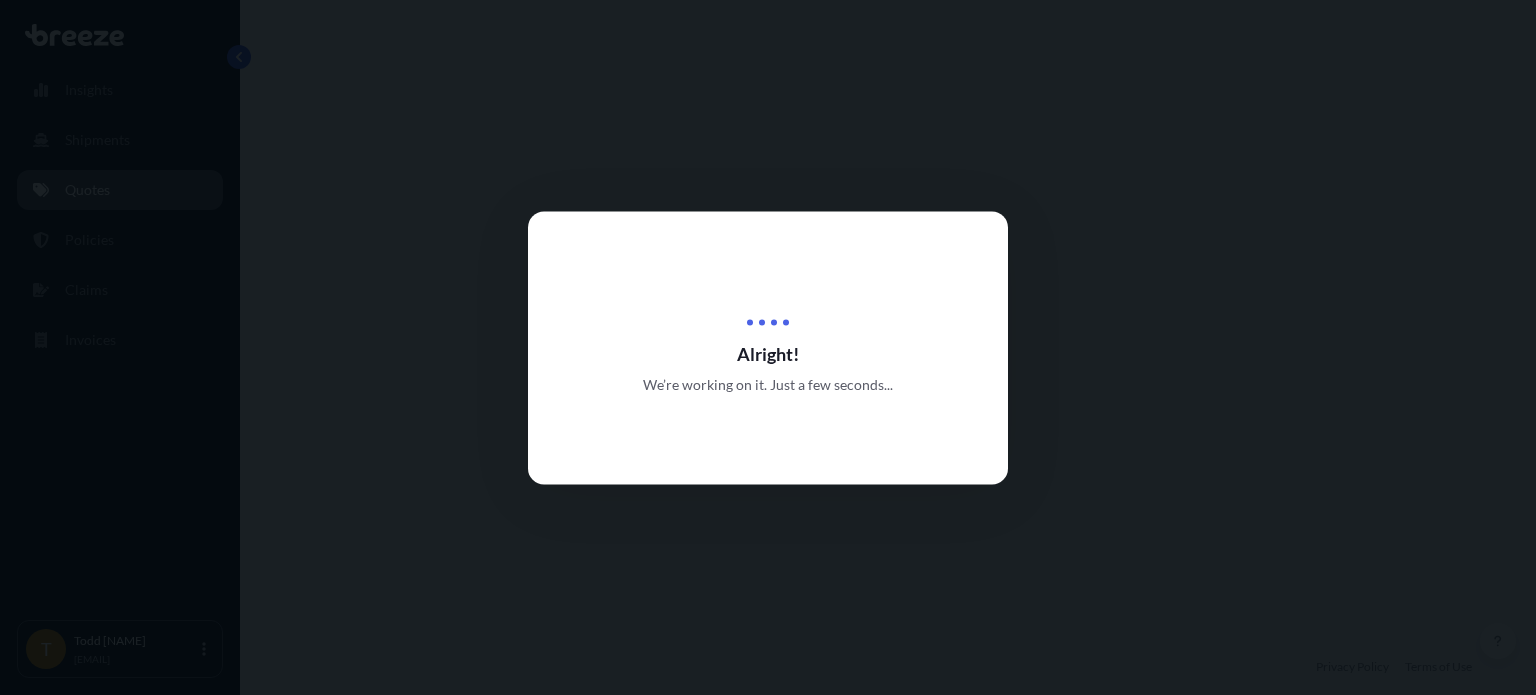 select on "Road" 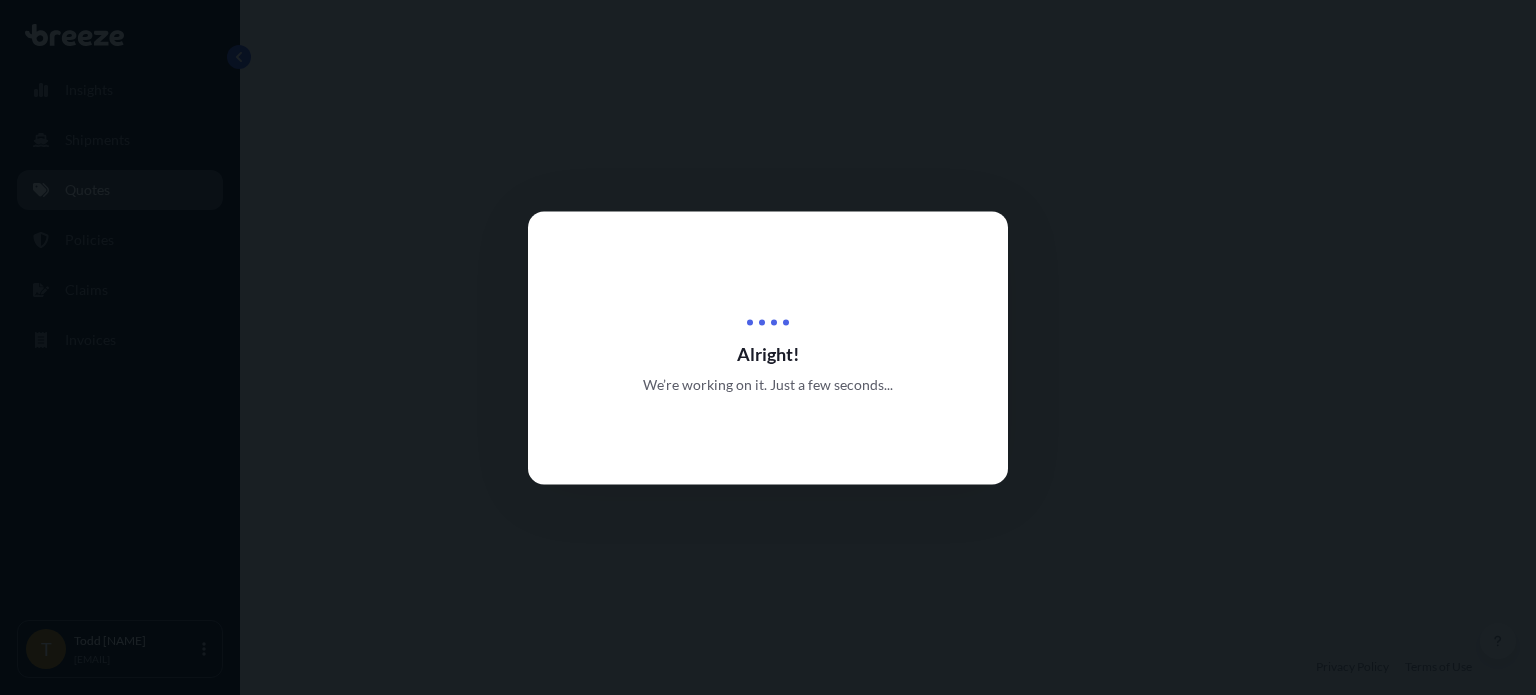 select on "2" 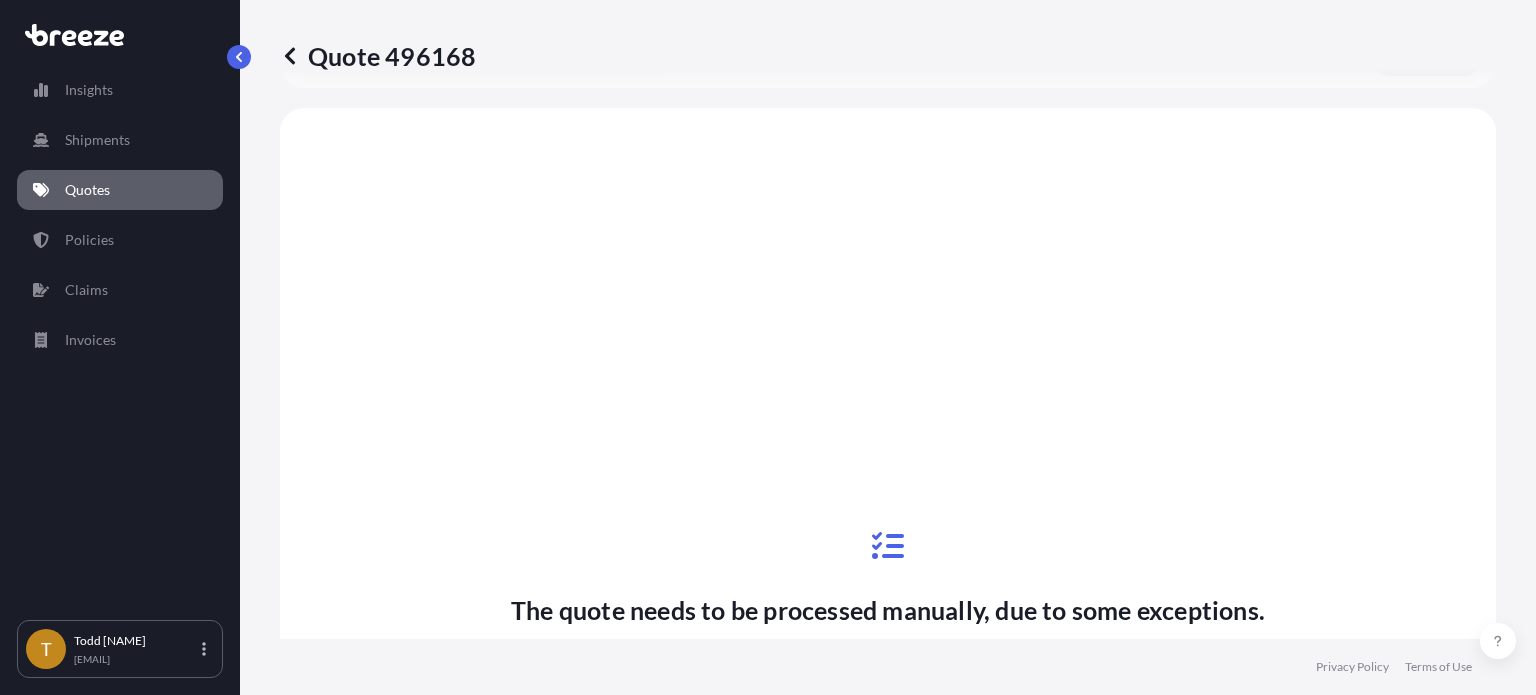 scroll, scrollTop: 771, scrollLeft: 0, axis: vertical 